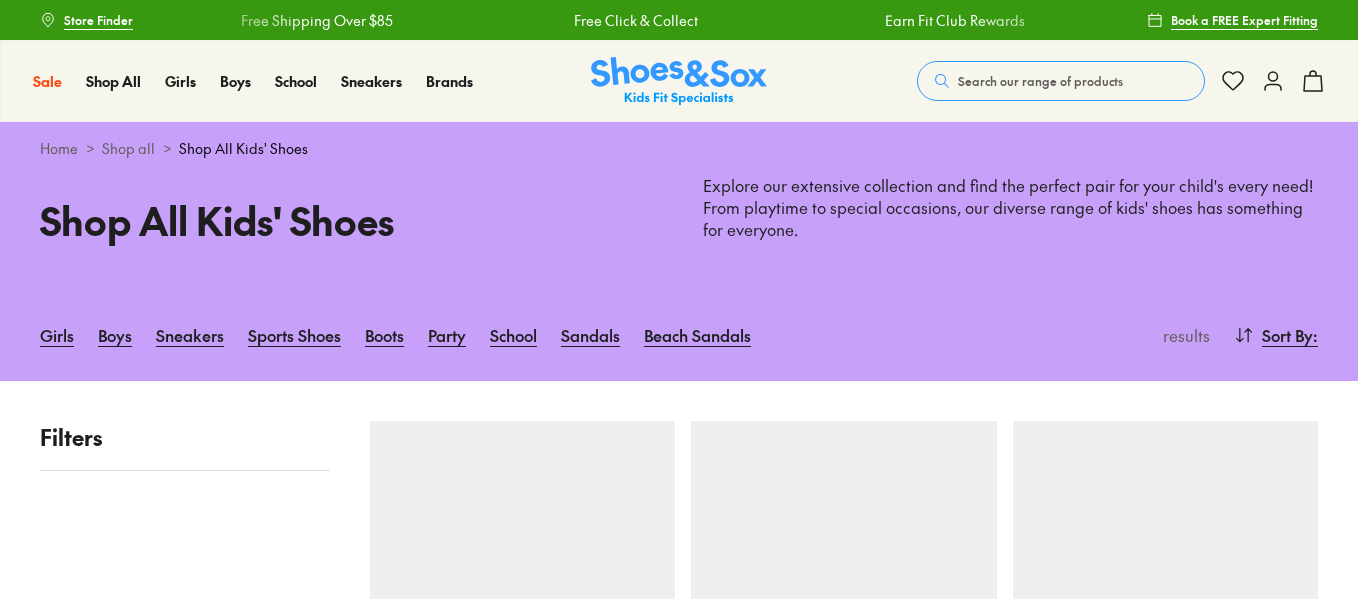 scroll, scrollTop: 0, scrollLeft: 0, axis: both 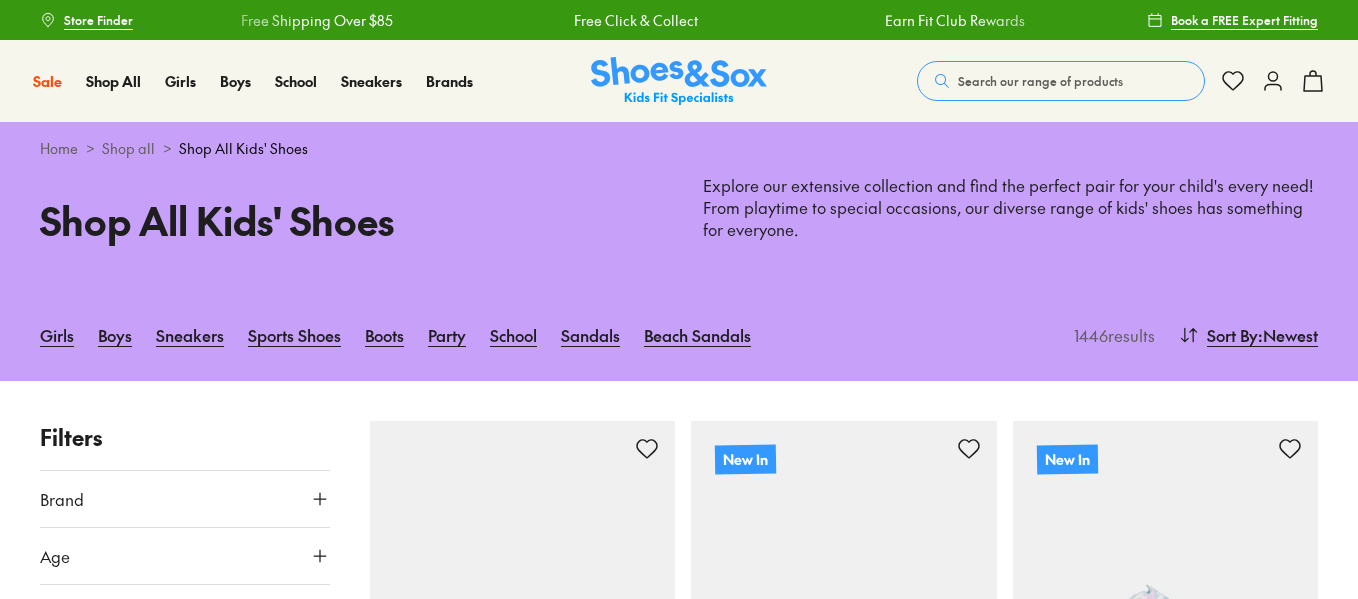 click on "Search our range of products" at bounding box center [1040, 81] 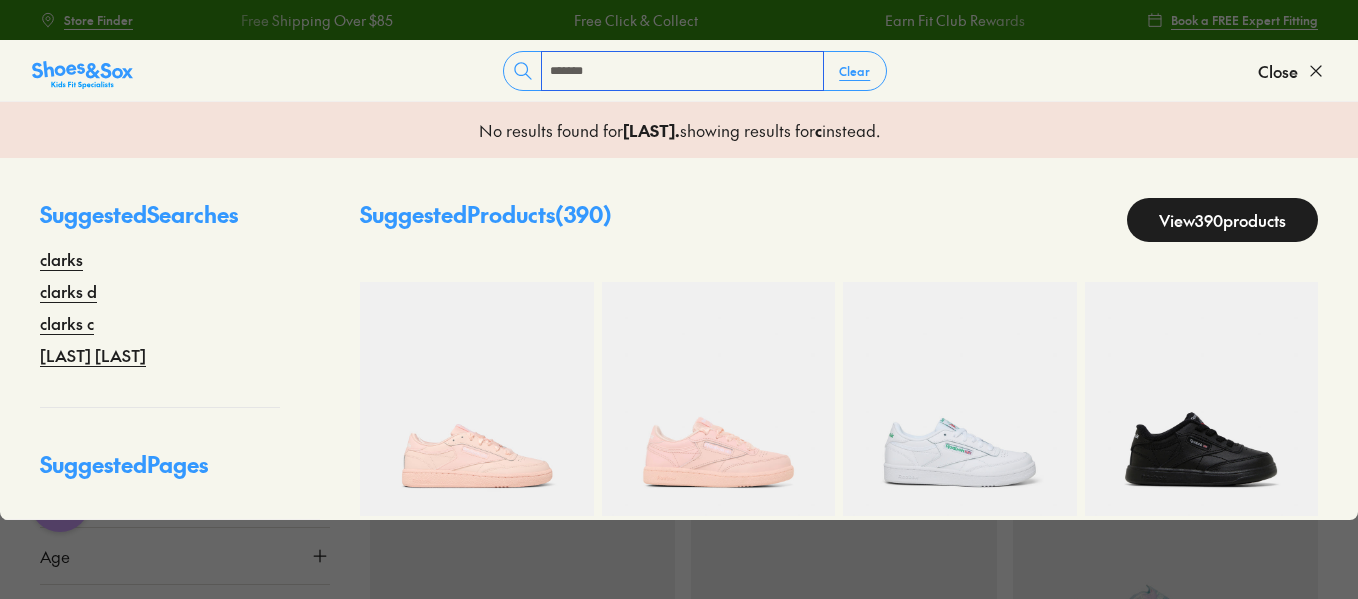 scroll, scrollTop: 0, scrollLeft: 0, axis: both 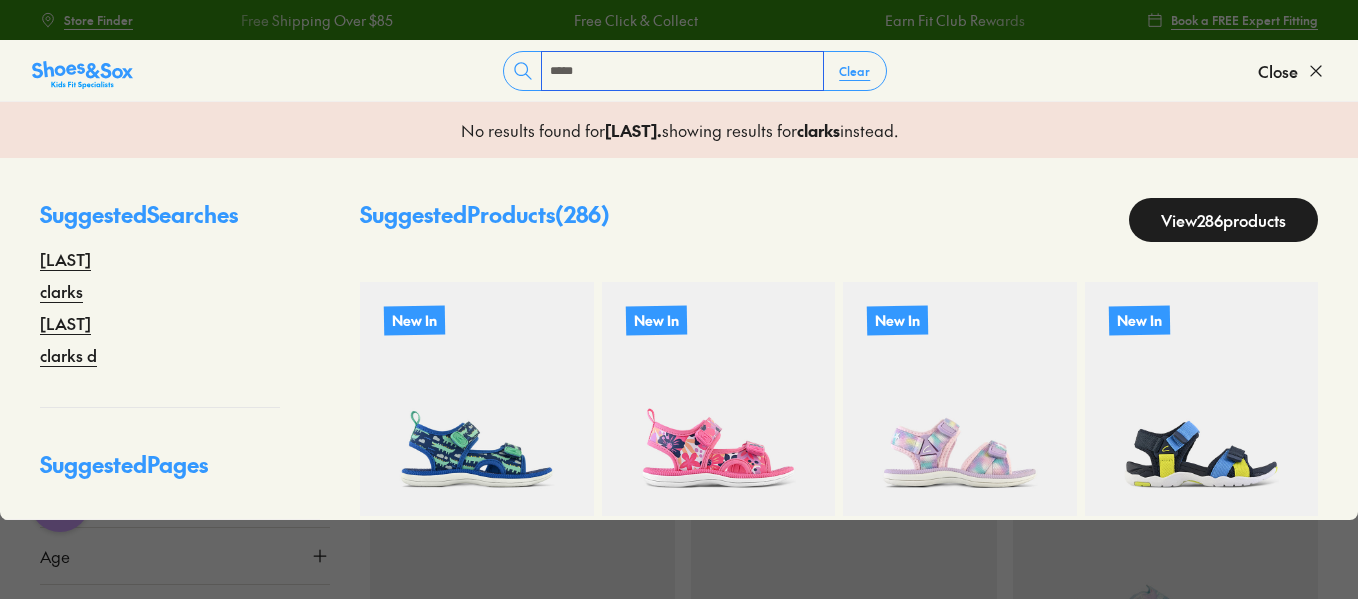 type on "*****" 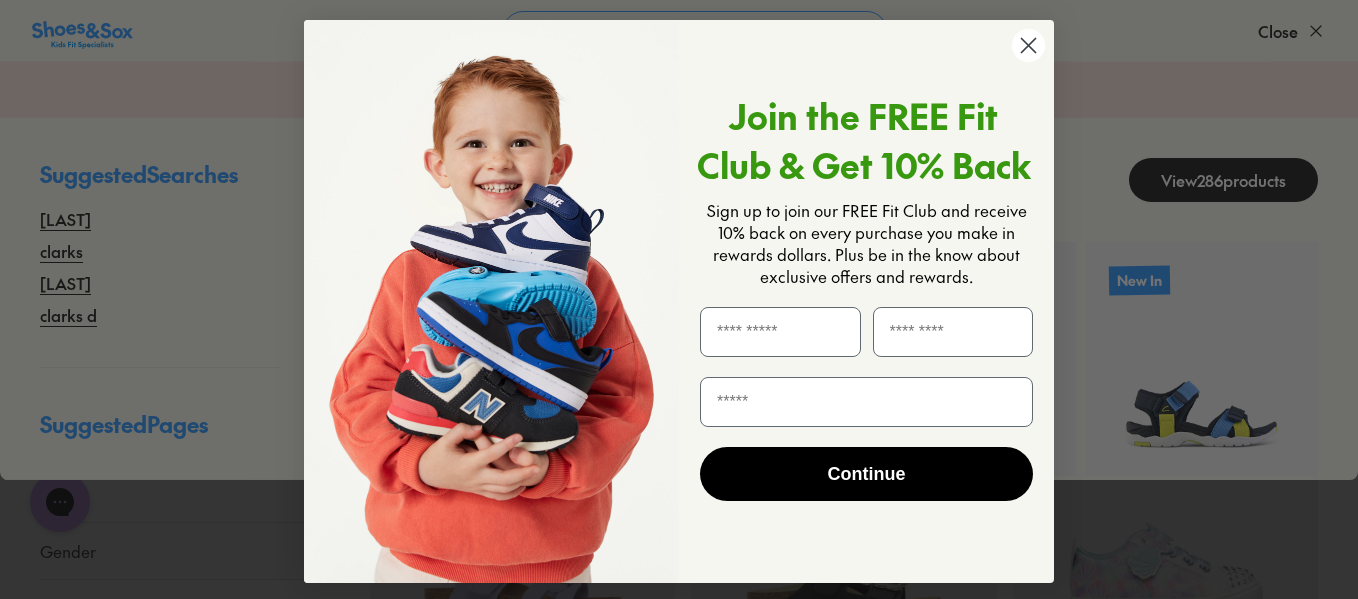 scroll, scrollTop: 70, scrollLeft: 0, axis: vertical 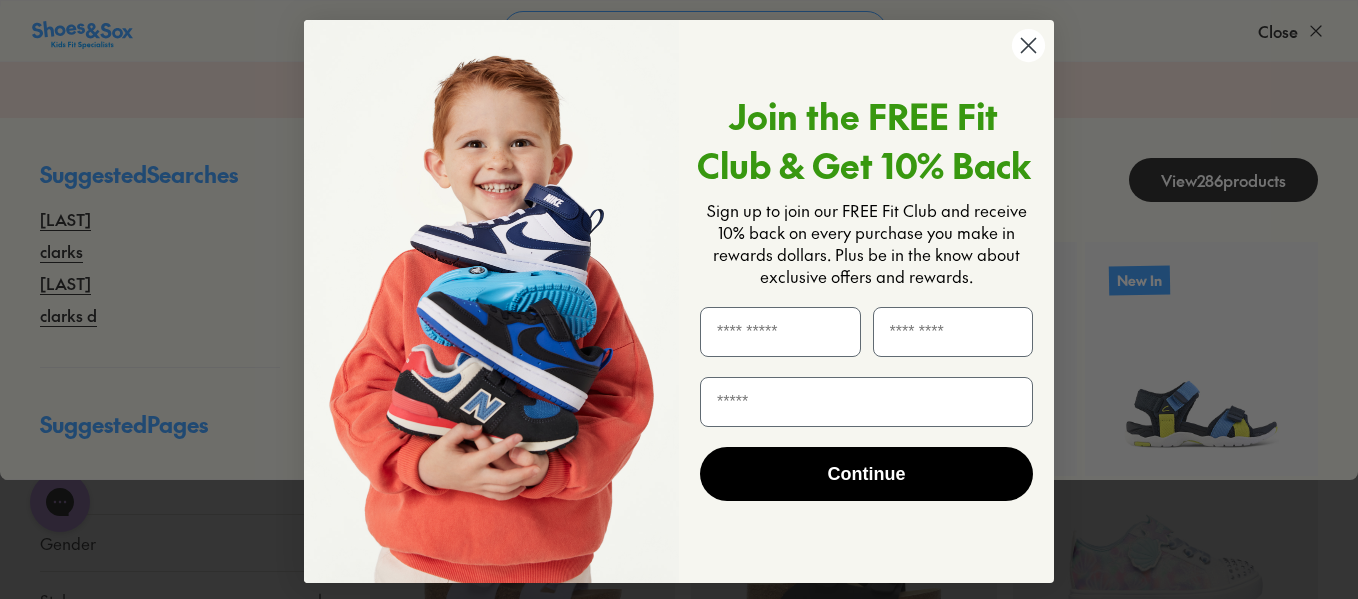 click 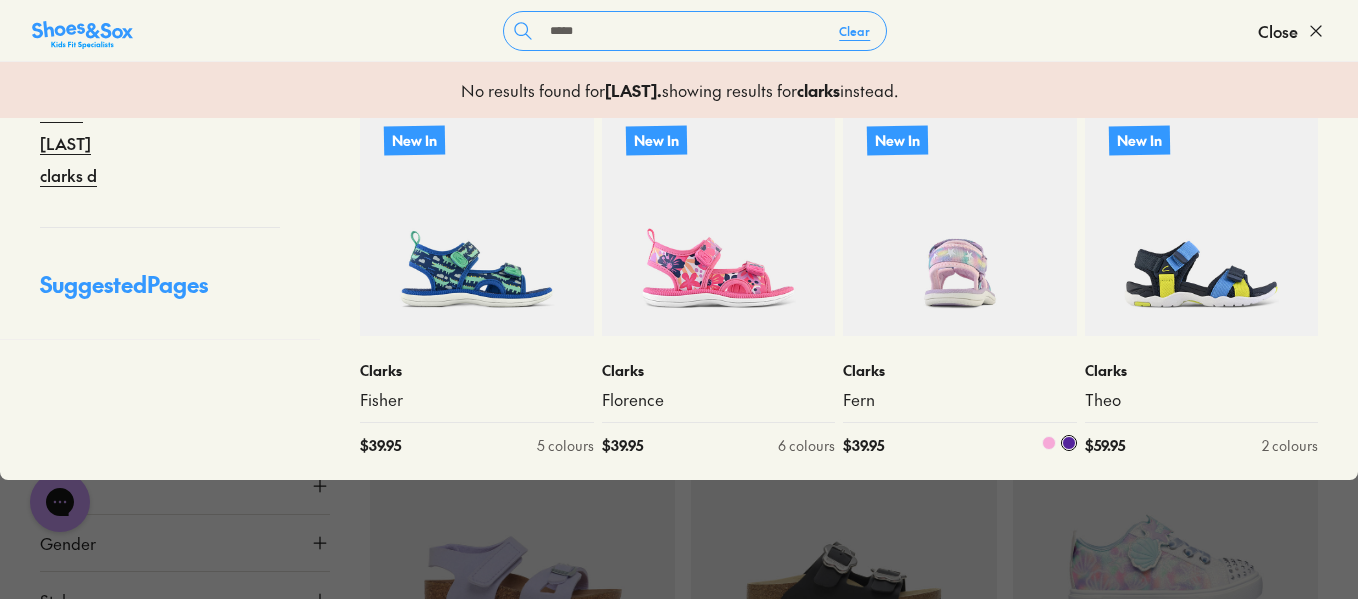 scroll, scrollTop: 0, scrollLeft: 0, axis: both 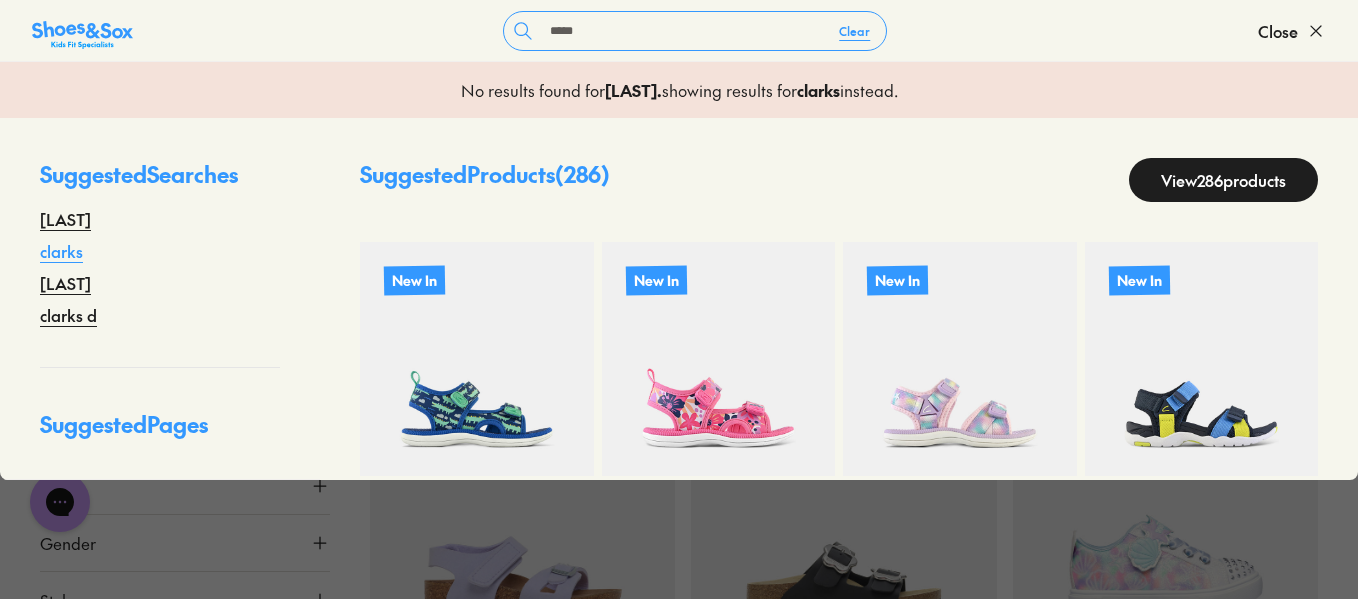 click on "clarks" at bounding box center (61, 251) 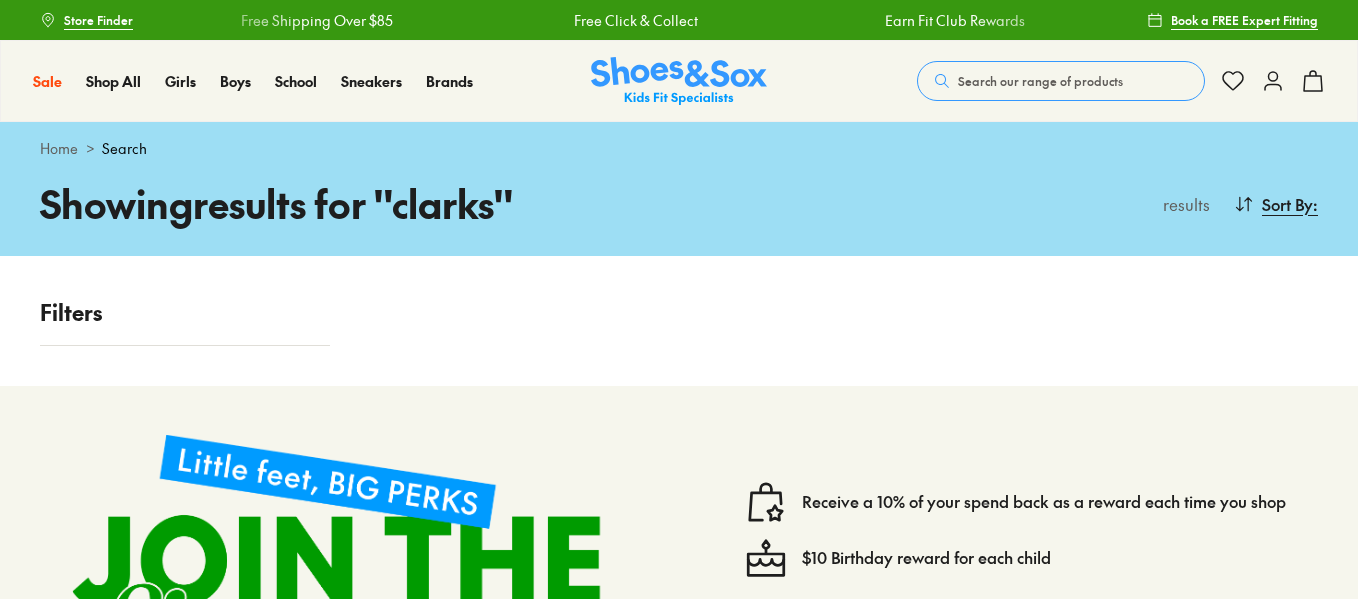 scroll, scrollTop: 0, scrollLeft: 0, axis: both 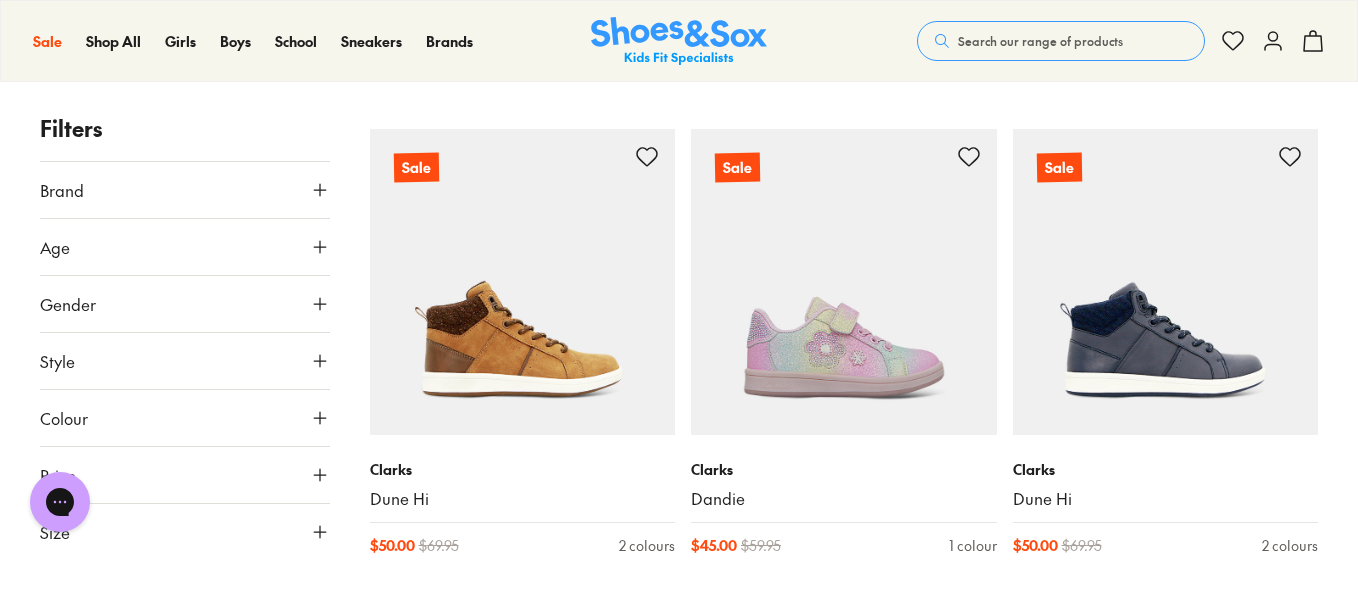 click on "Colour" at bounding box center (185, 418) 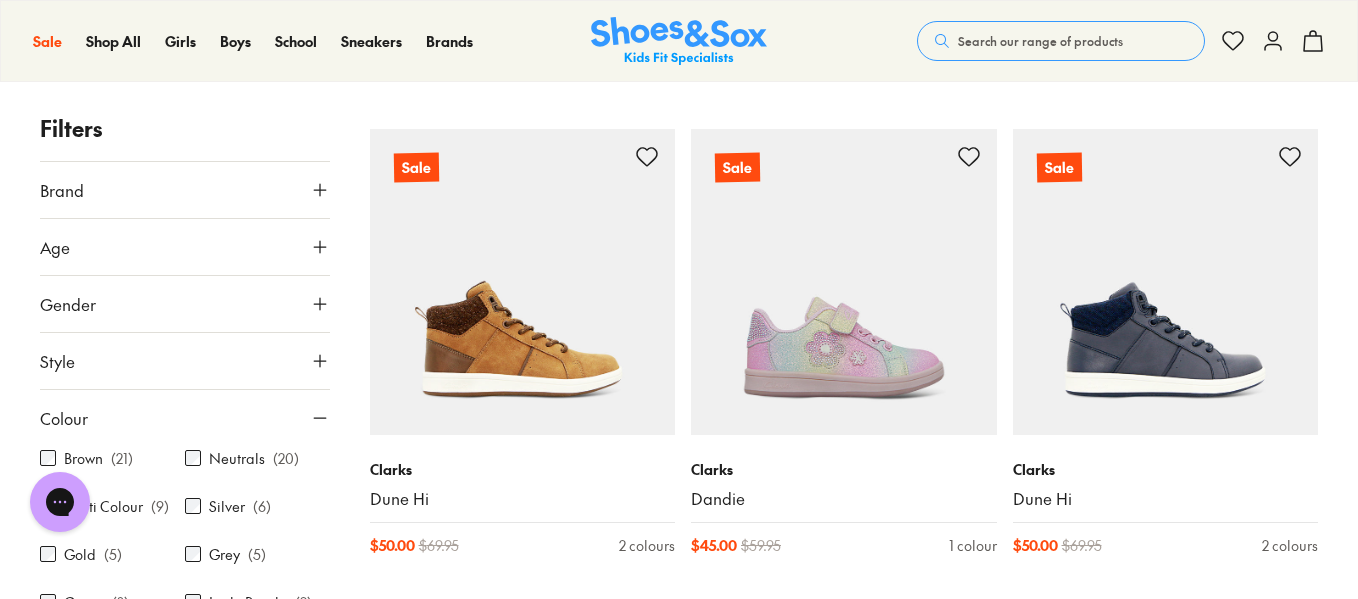 scroll, scrollTop: 0, scrollLeft: 0, axis: both 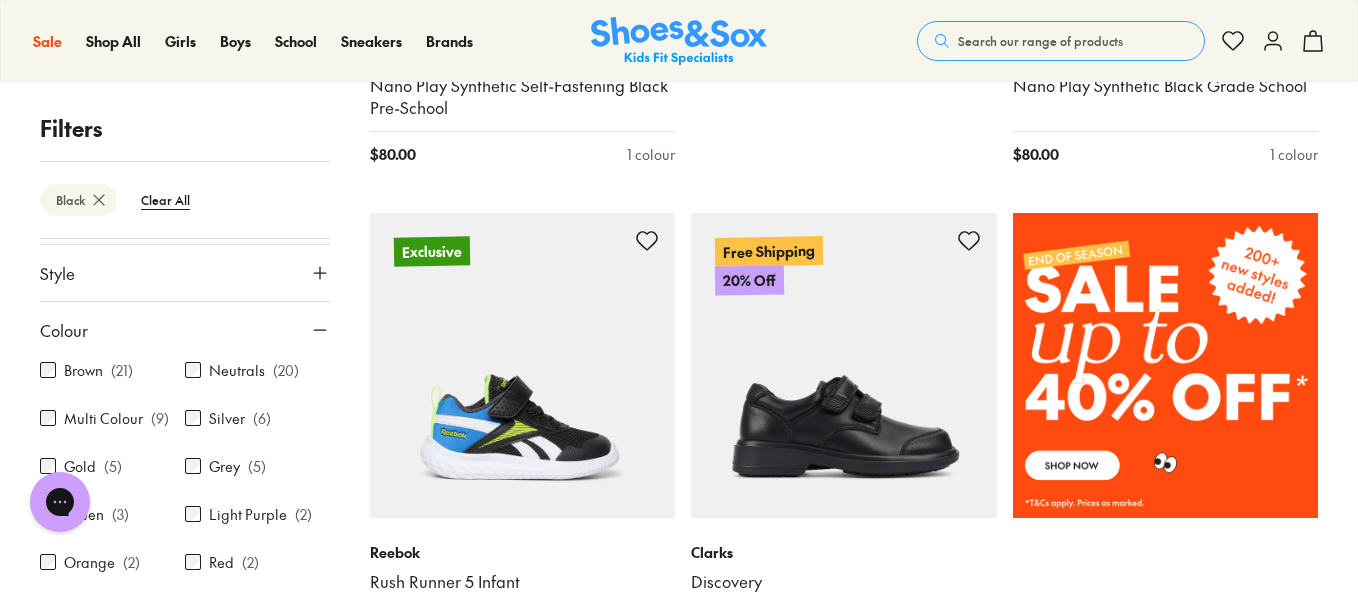 click on "Colour" at bounding box center (185, 330) 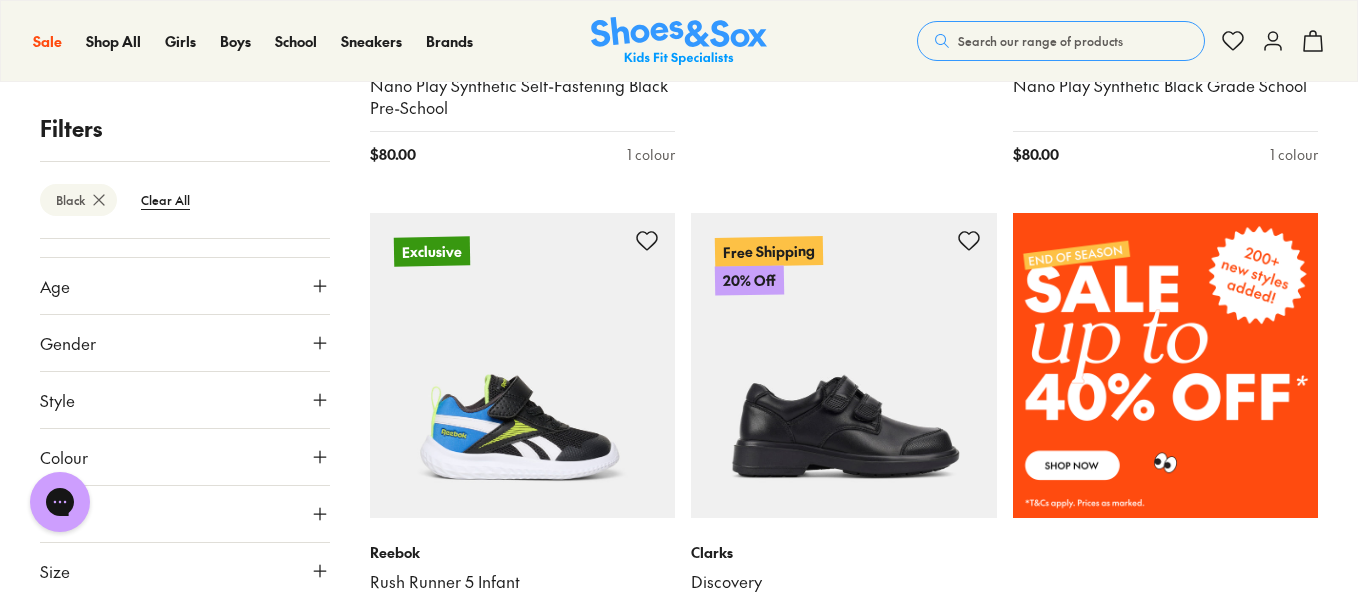 scroll, scrollTop: 38, scrollLeft: 0, axis: vertical 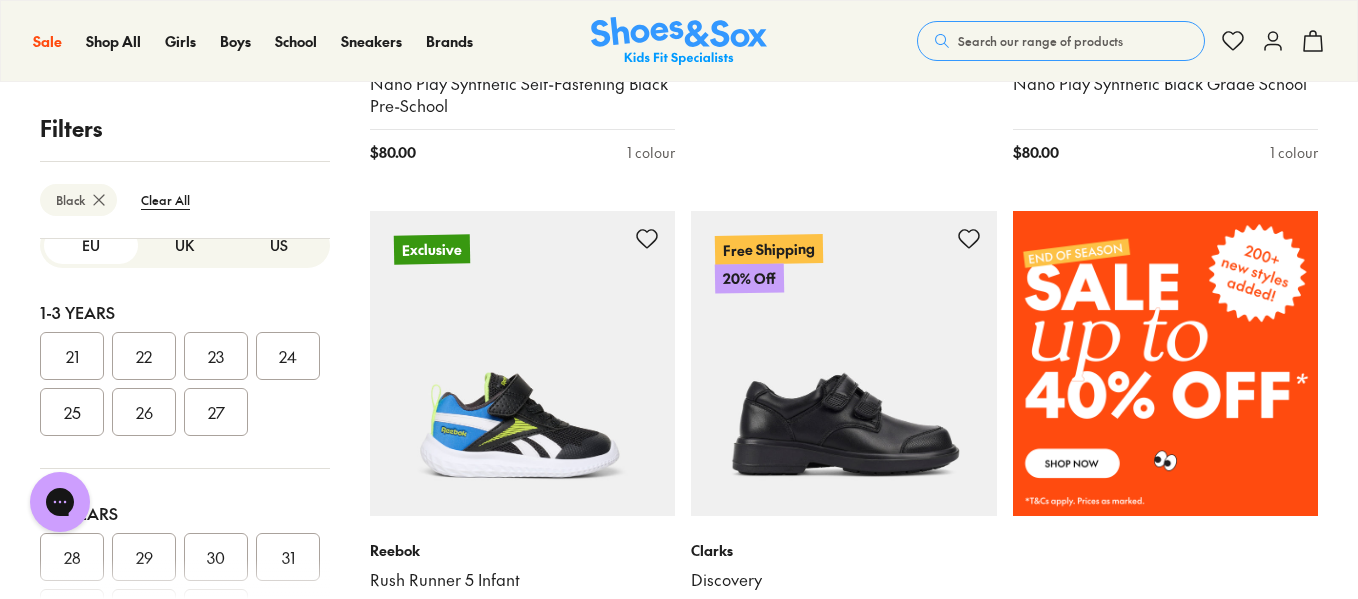 click on "UK" at bounding box center (185, 245) 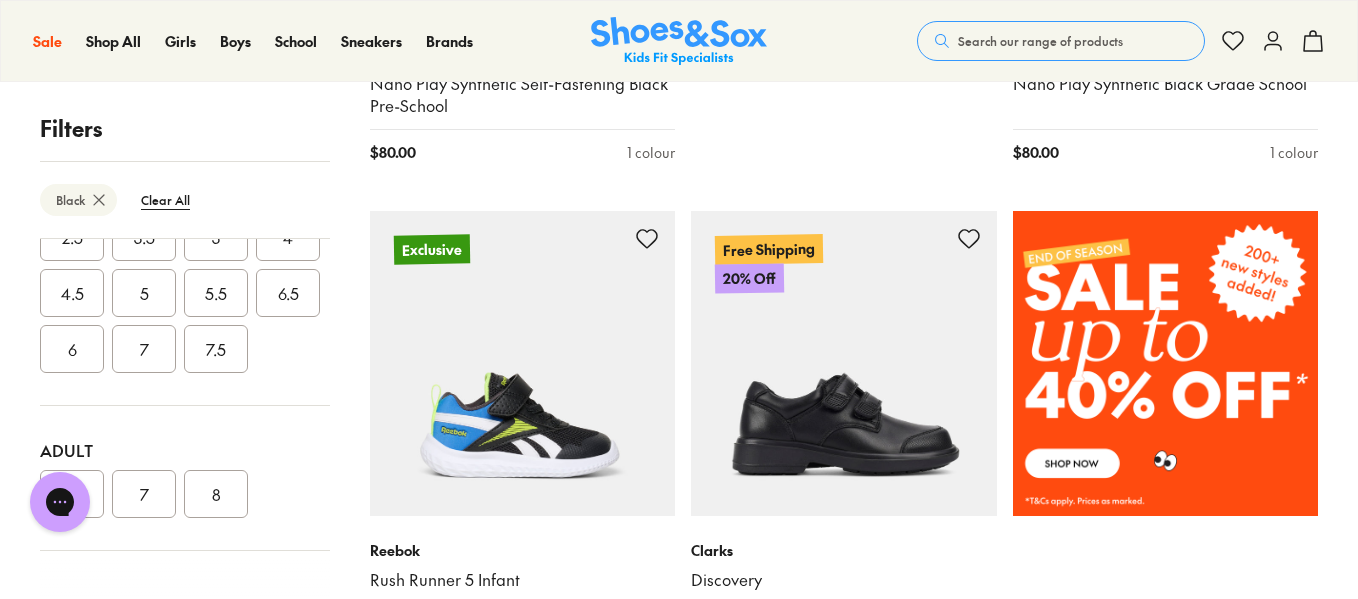 scroll, scrollTop: 808, scrollLeft: 0, axis: vertical 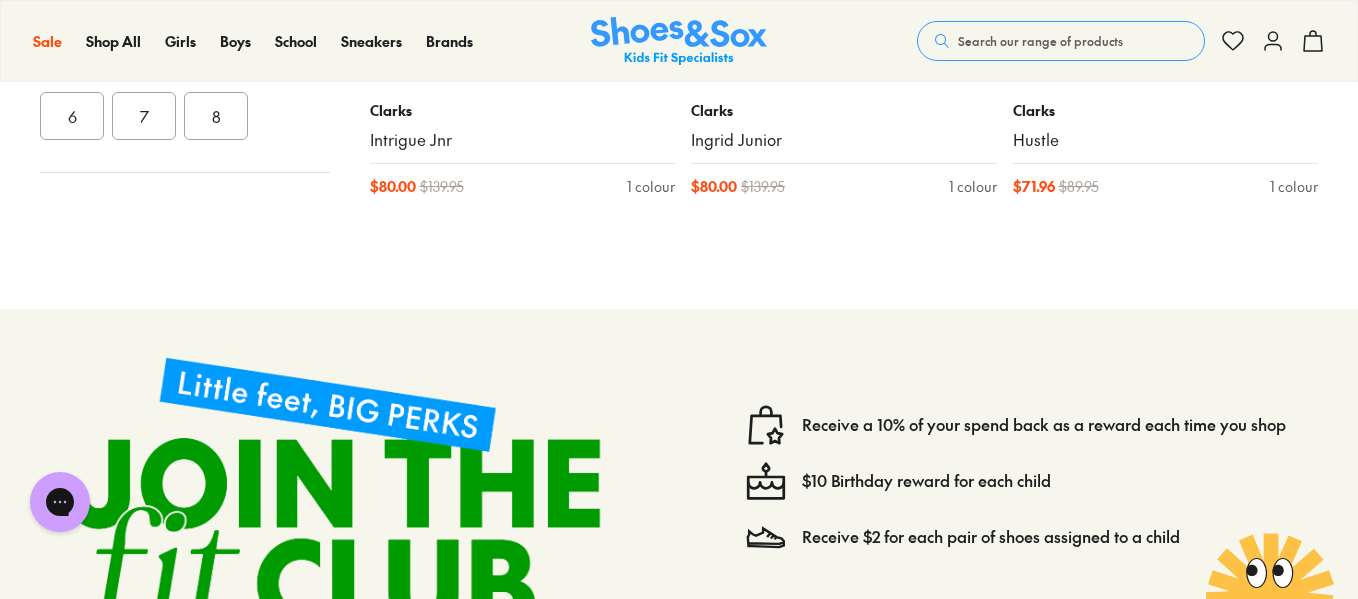 type on "***" 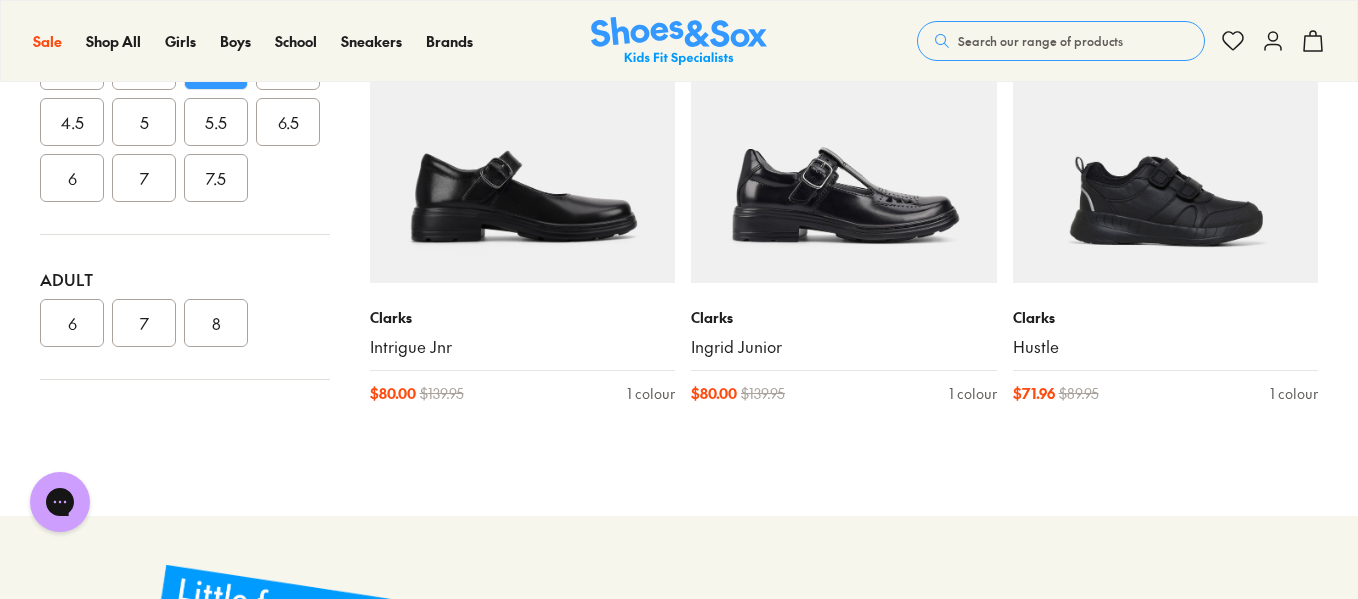 scroll, scrollTop: 2217, scrollLeft: 0, axis: vertical 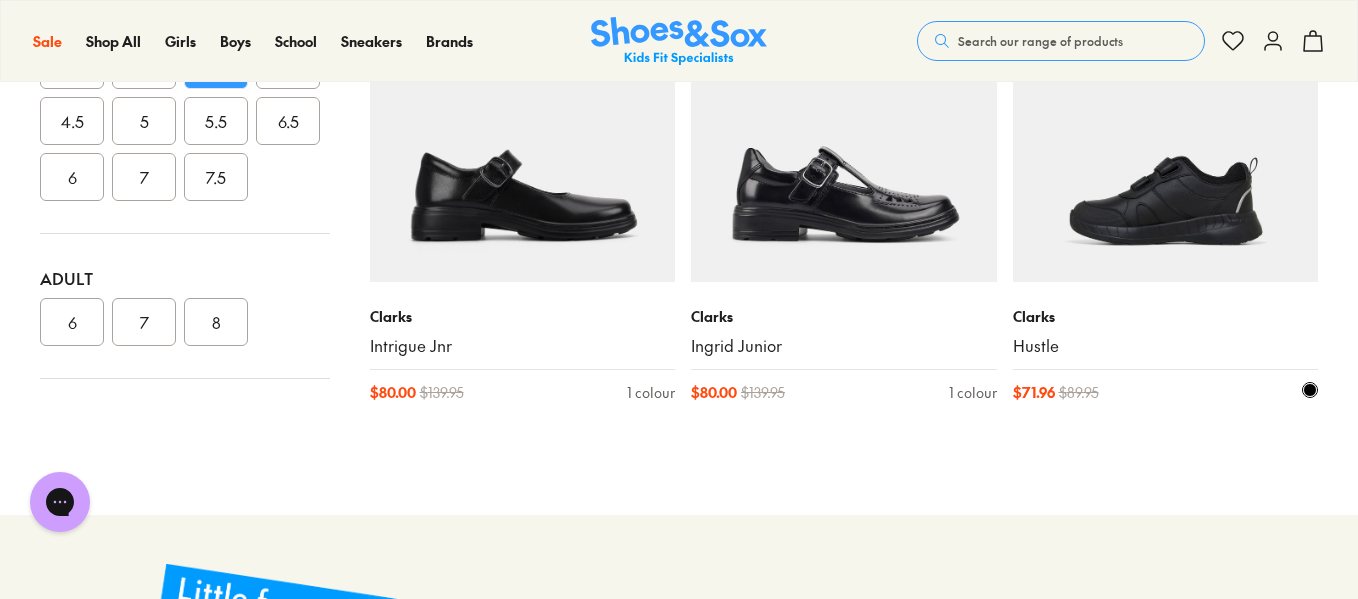 click at bounding box center (1166, 130) 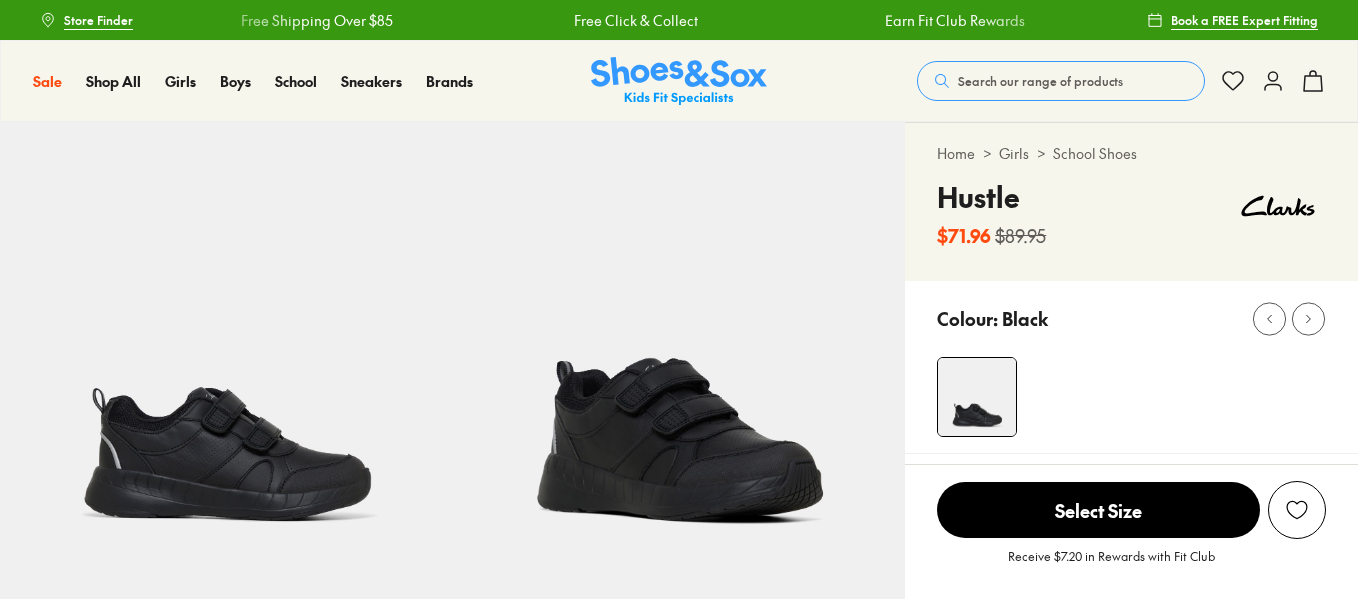 scroll, scrollTop: 0, scrollLeft: 0, axis: both 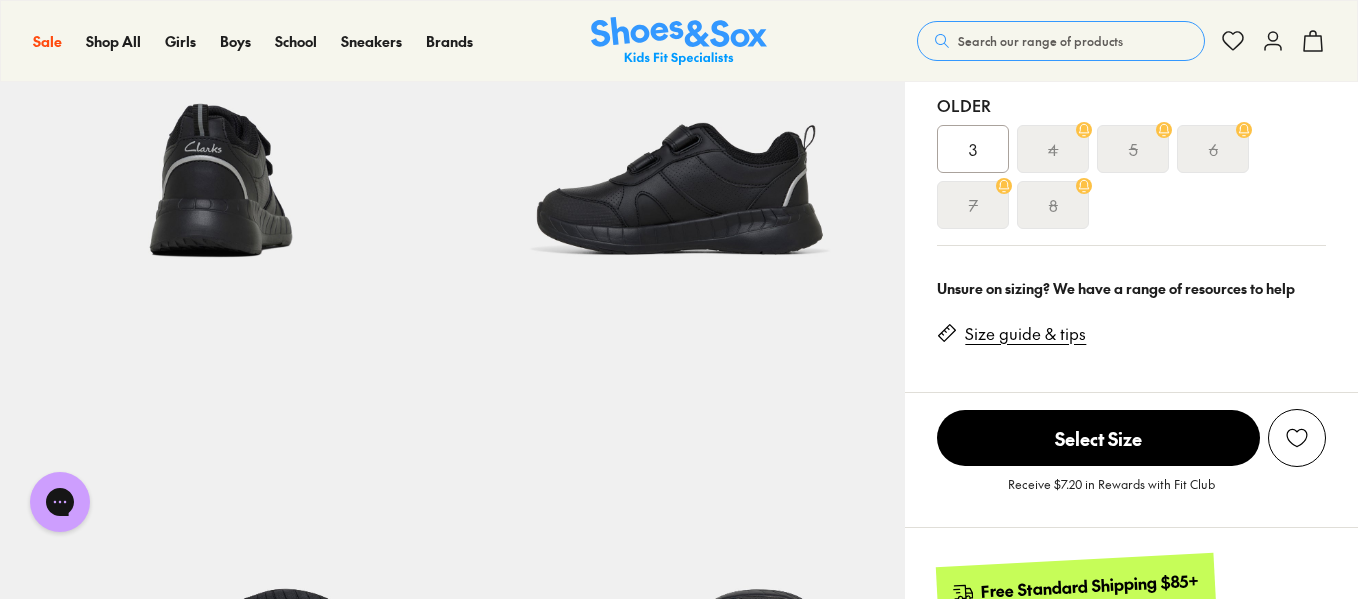 click on "3" at bounding box center [973, 149] 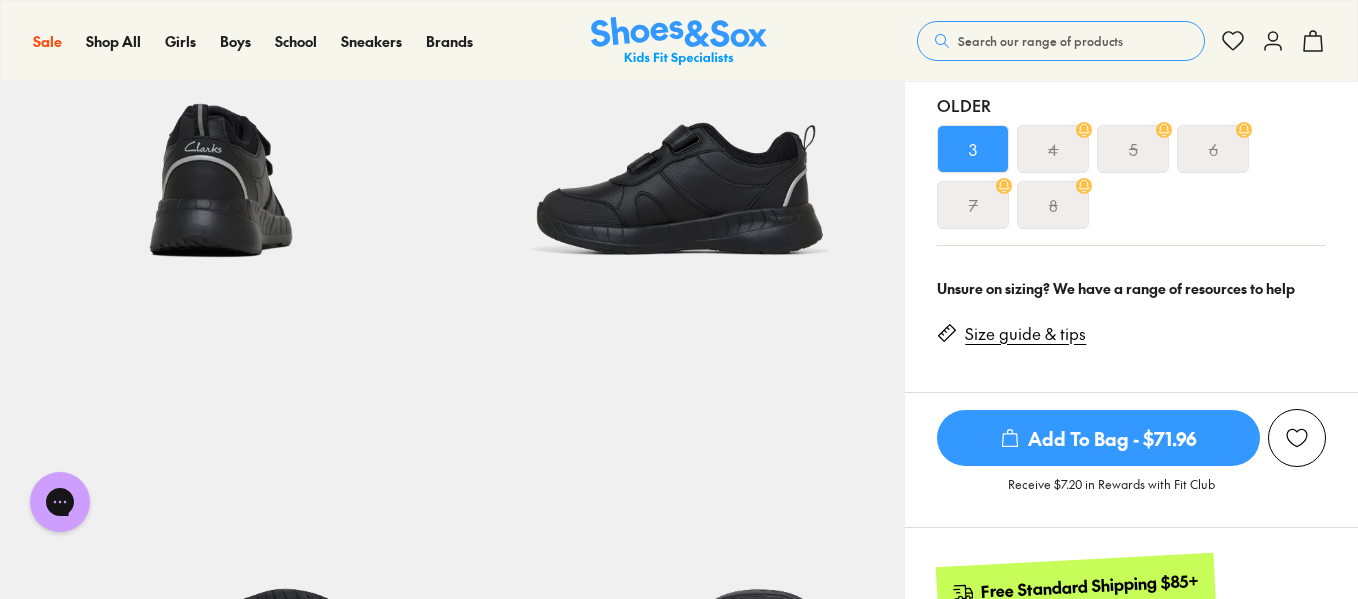 click on "Add To Bag - $71.96" at bounding box center [1098, 438] 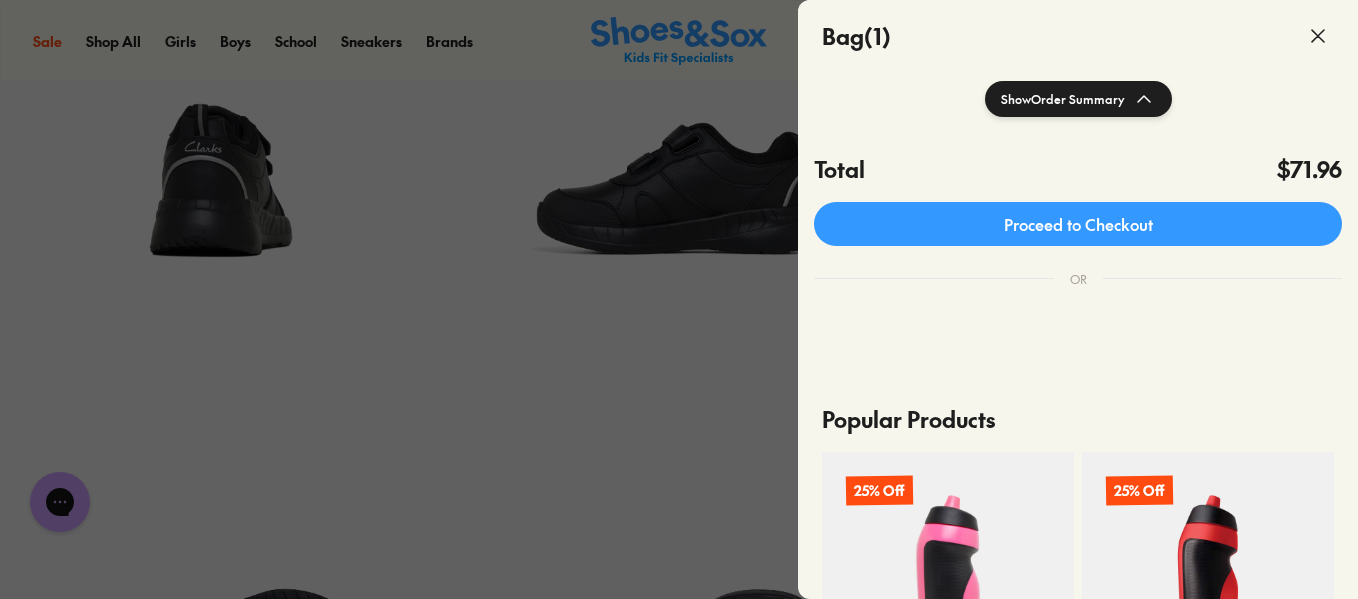 scroll, scrollTop: 378, scrollLeft: 0, axis: vertical 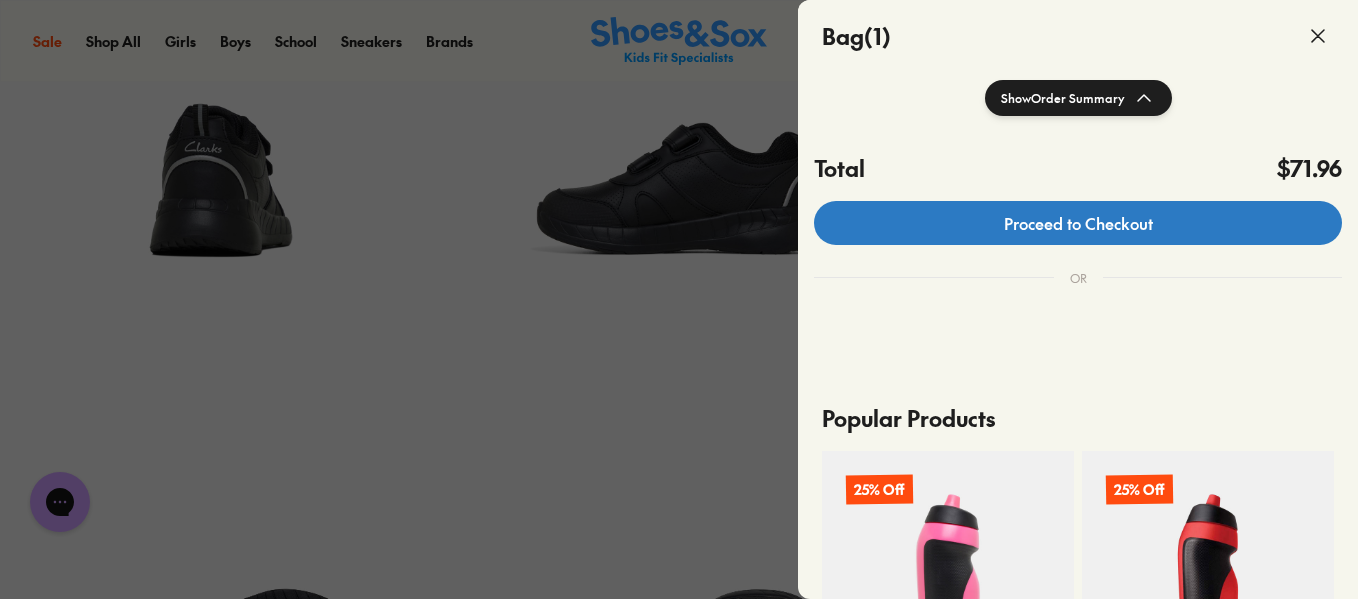 click on "Proceed to Checkout" 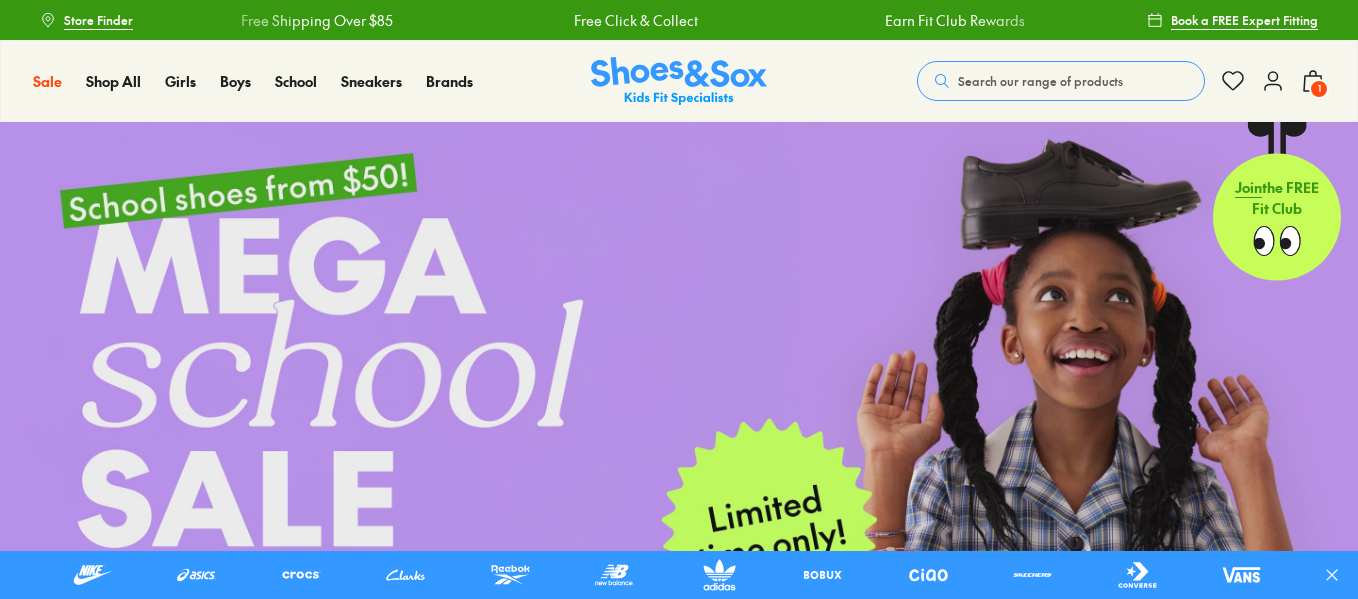 scroll, scrollTop: 0, scrollLeft: 0, axis: both 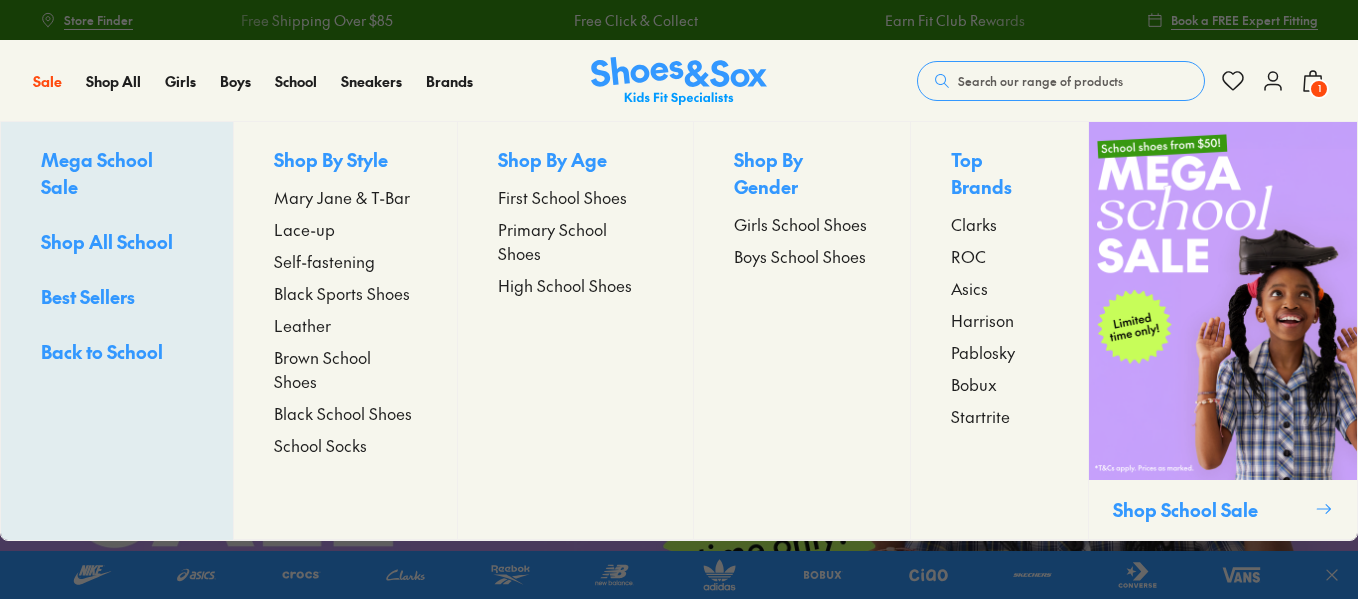 click on "Primary School Shoes" at bounding box center [575, 241] 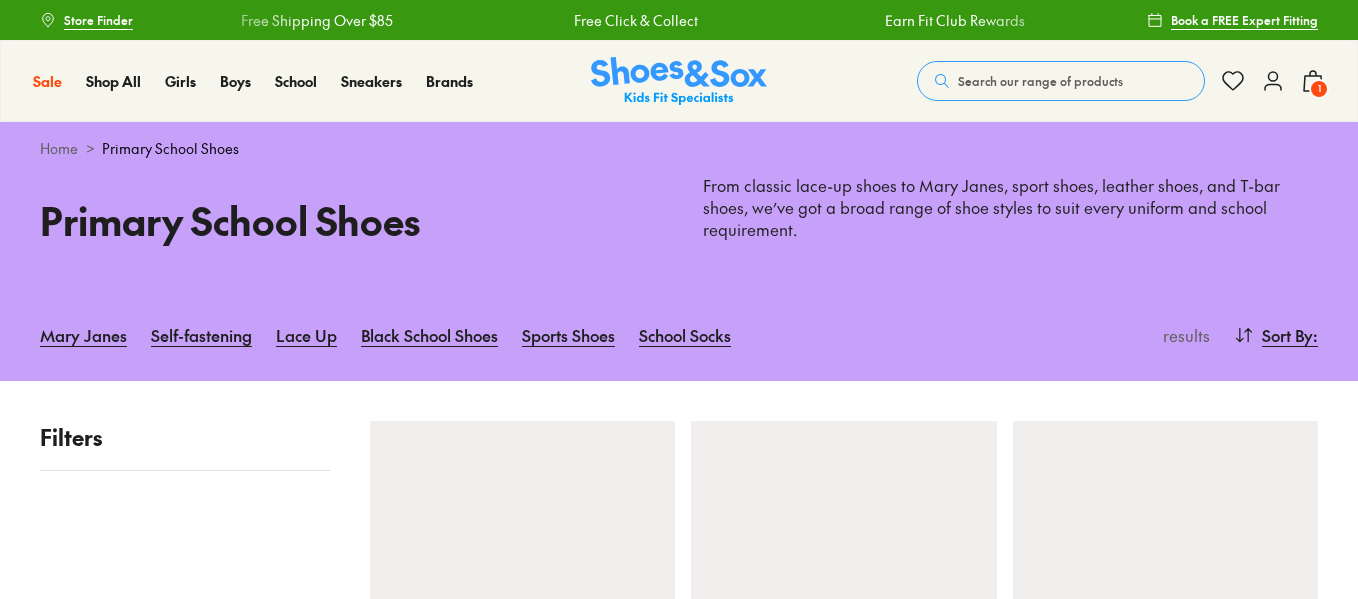 scroll, scrollTop: 0, scrollLeft: 0, axis: both 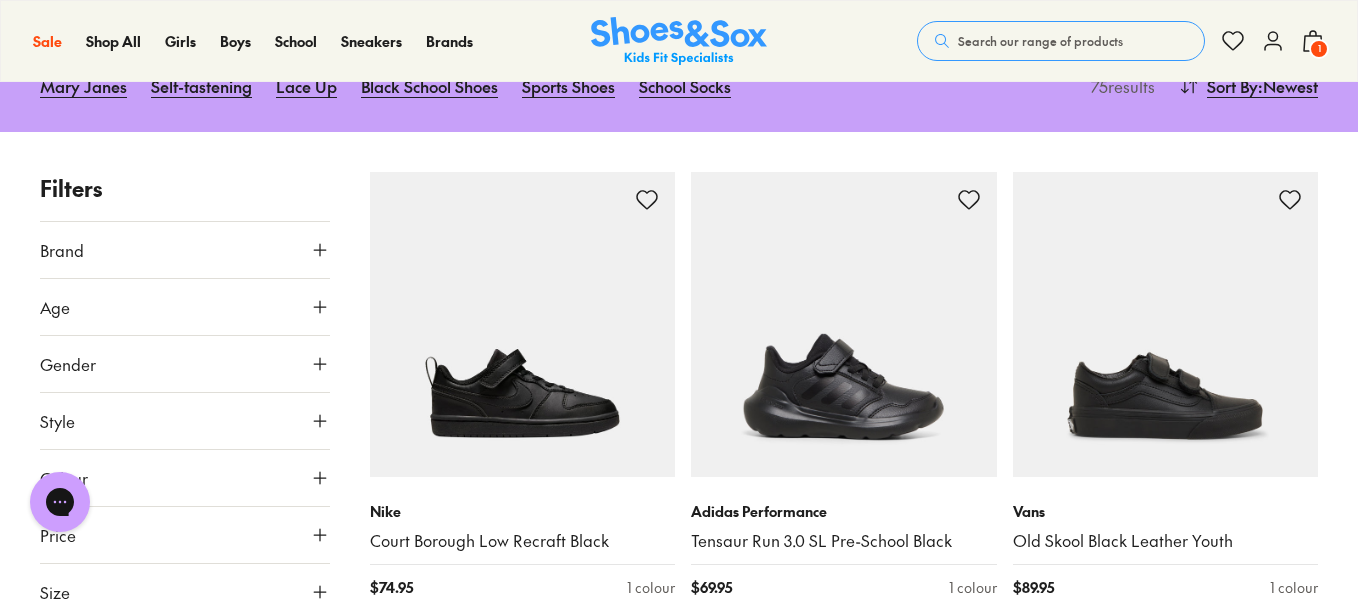 click on "Age" at bounding box center [185, 307] 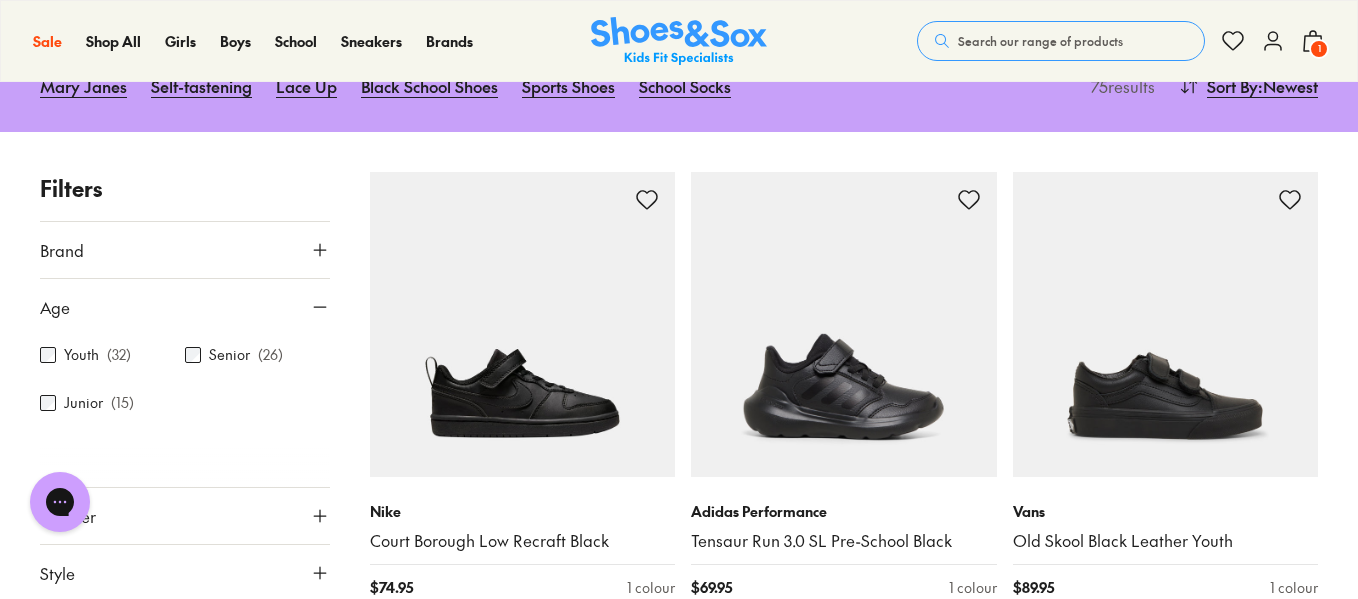 click on "Age" at bounding box center [185, 307] 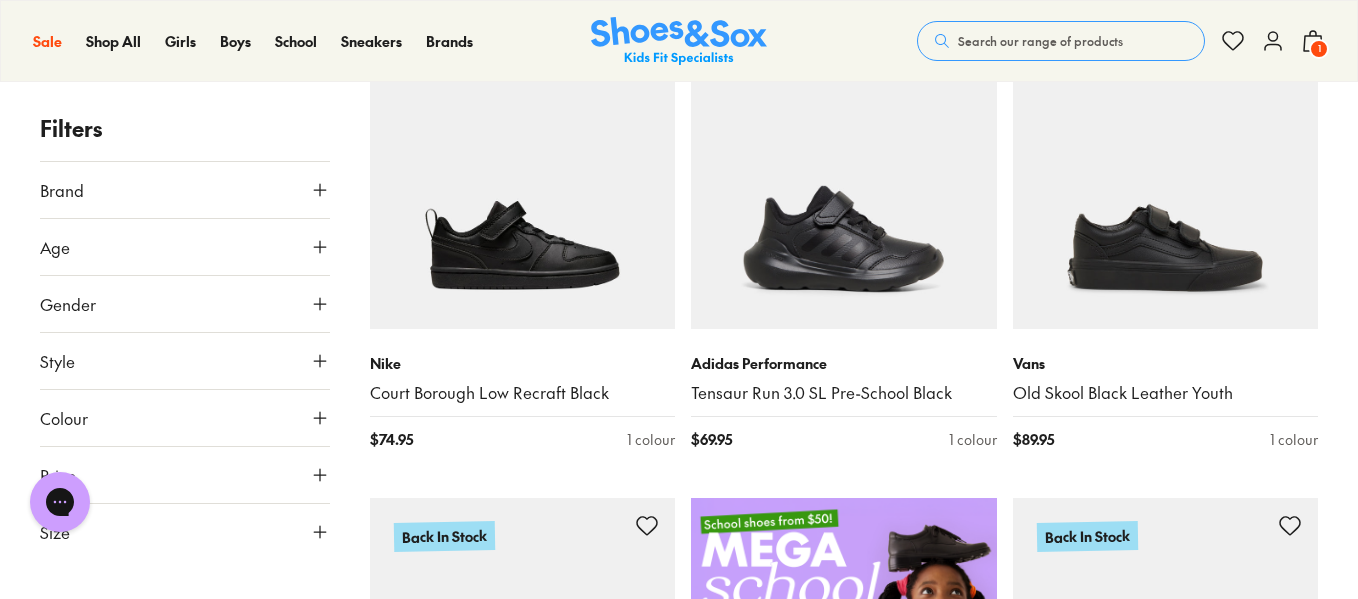 scroll, scrollTop: 398, scrollLeft: 0, axis: vertical 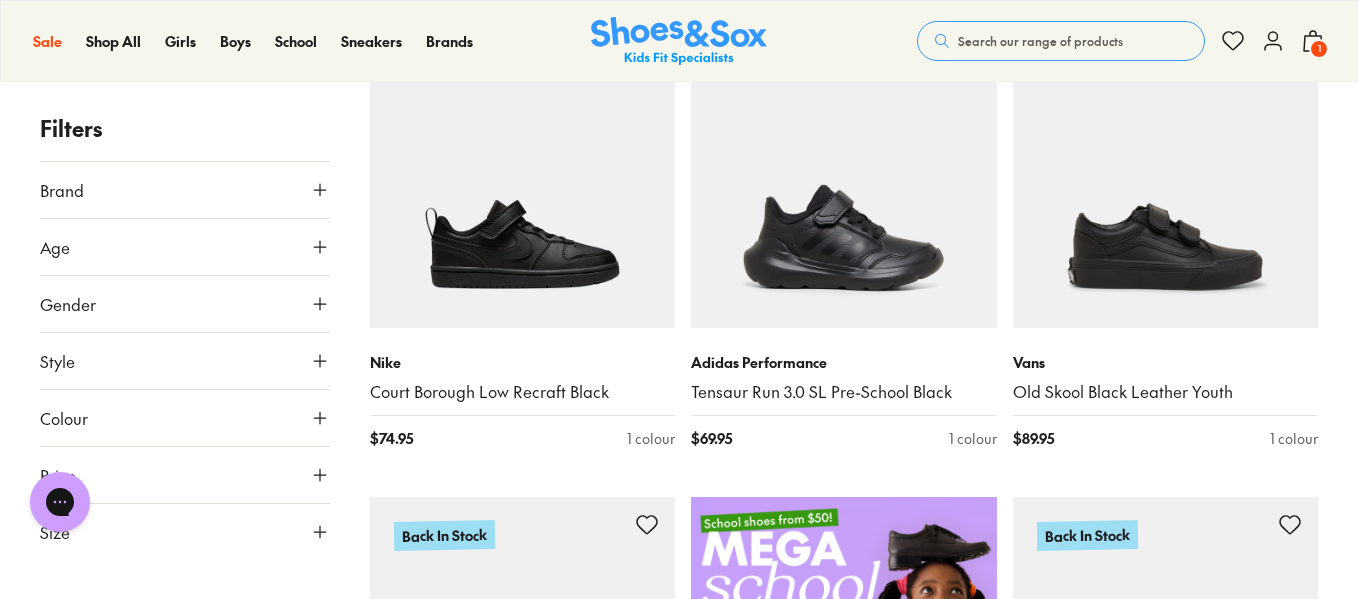 click on "Colour" at bounding box center (185, 418) 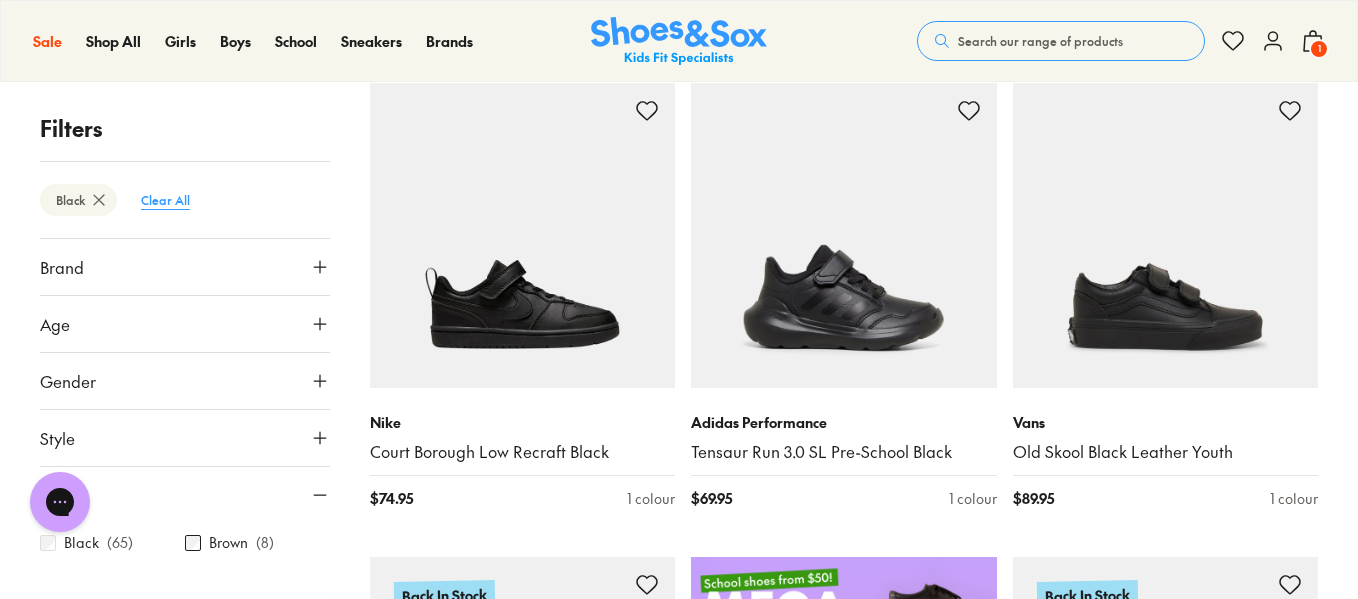 scroll, scrollTop: 349, scrollLeft: 0, axis: vertical 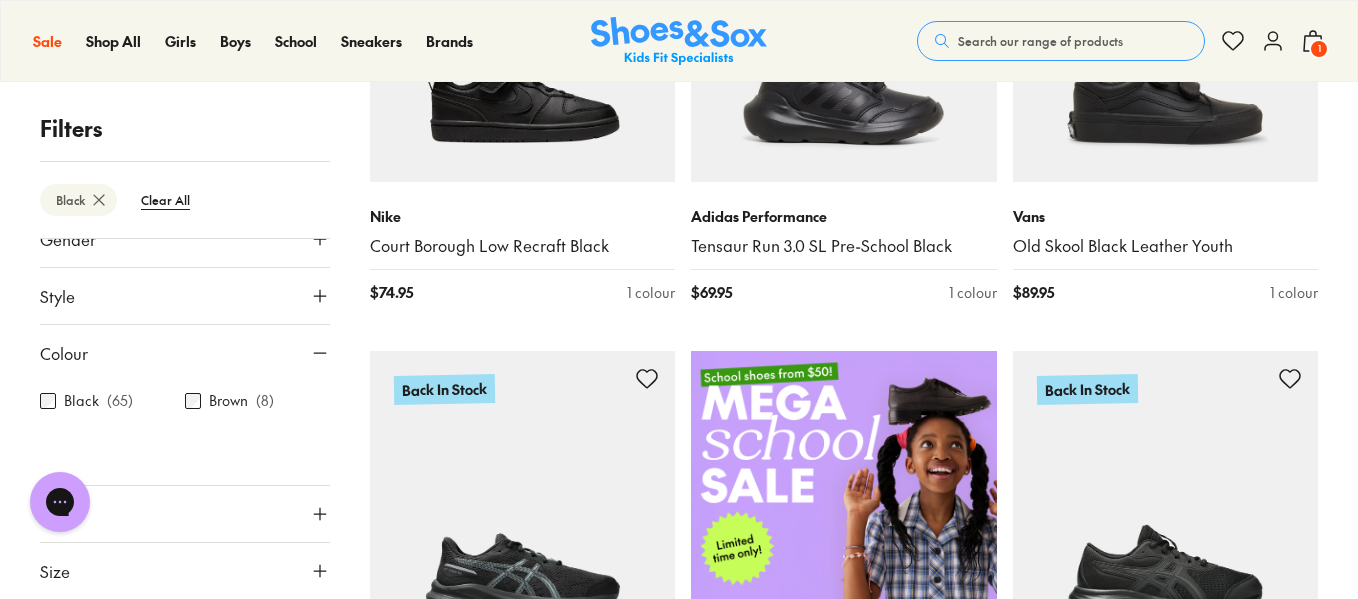 click on "Colour" at bounding box center (185, 353) 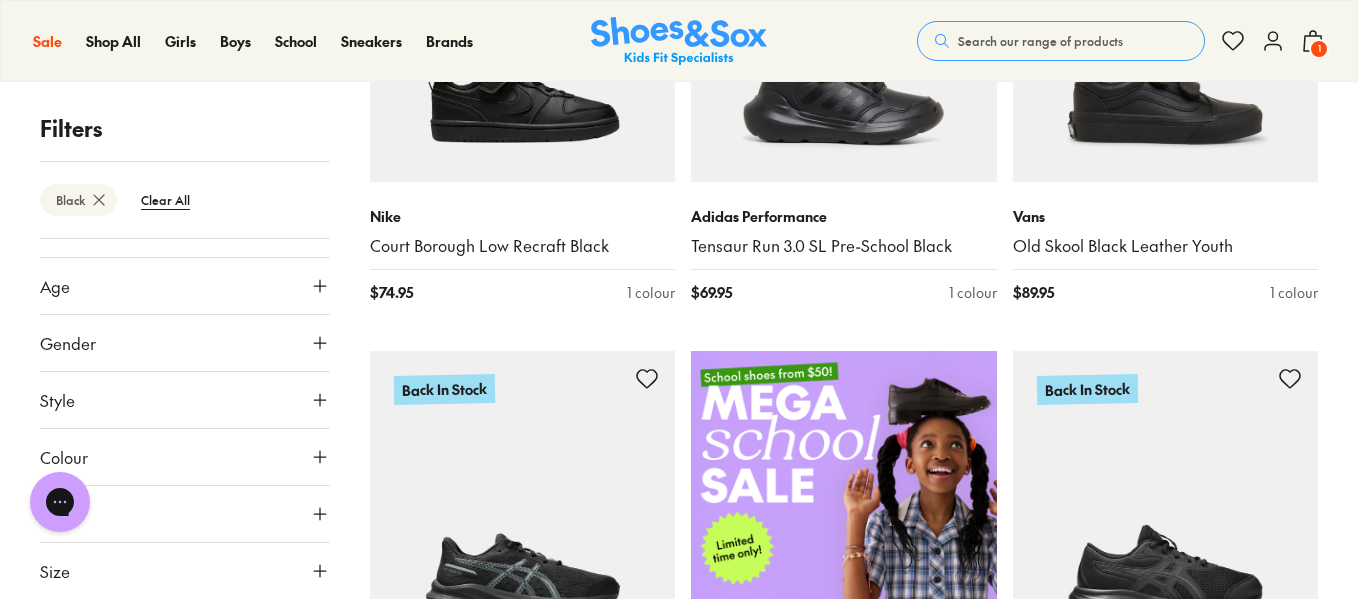 scroll, scrollTop: 38, scrollLeft: 0, axis: vertical 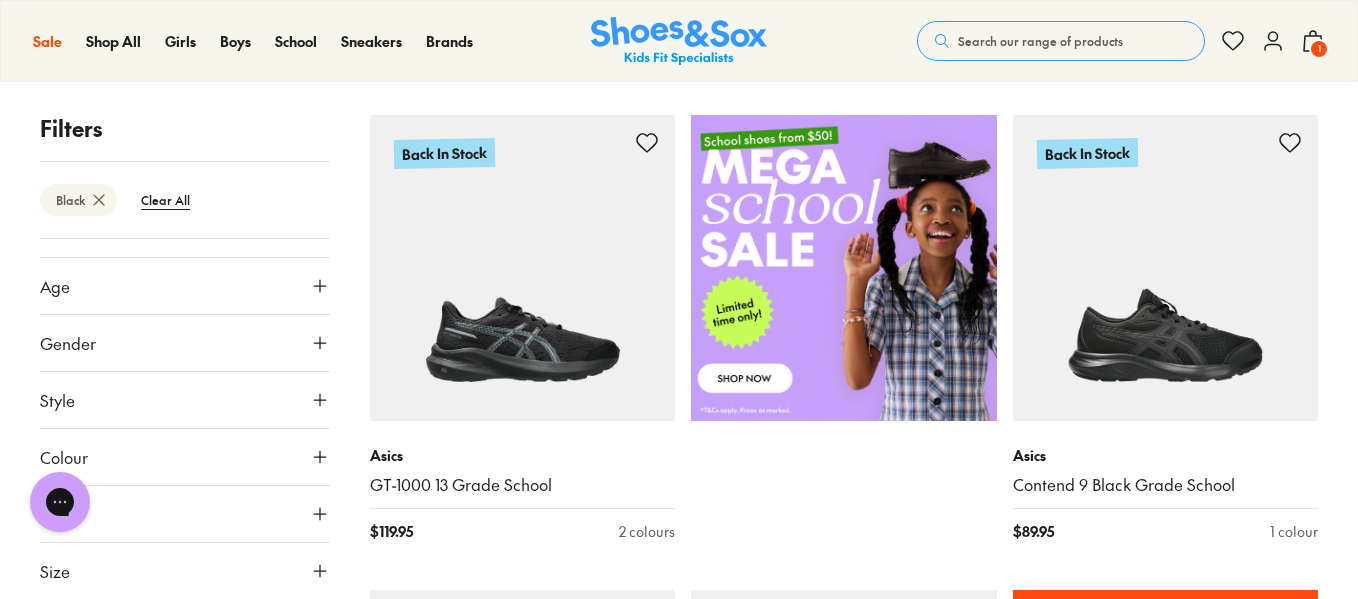 click on "Size" at bounding box center [185, 571] 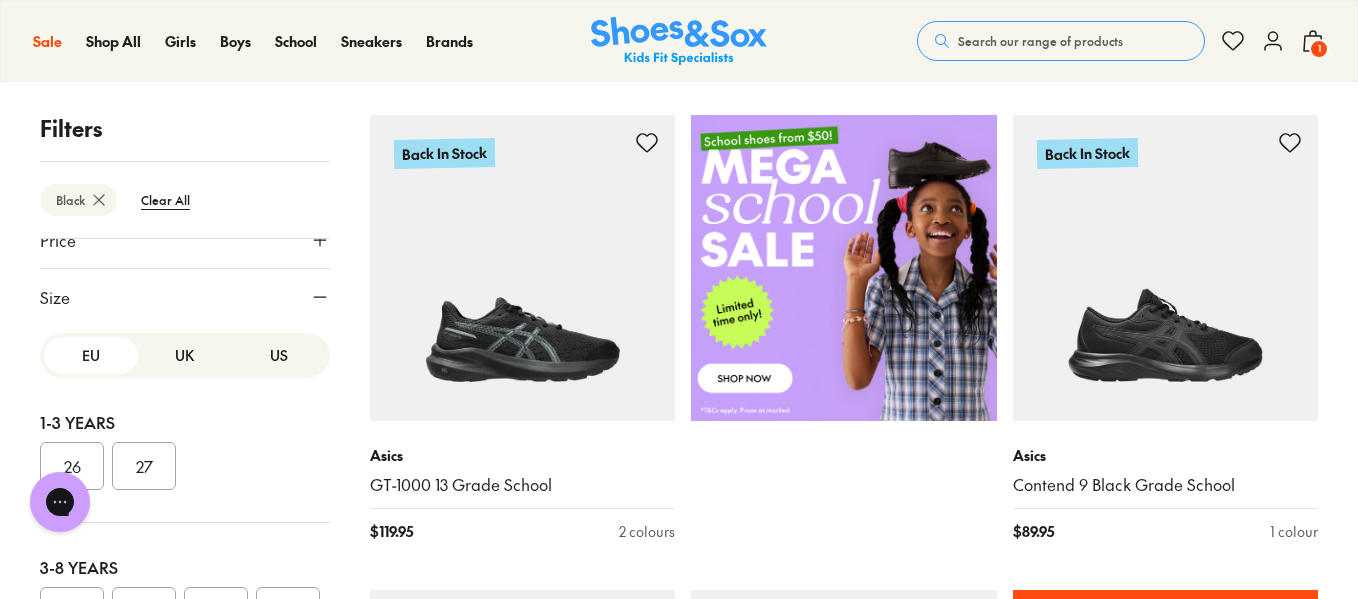 scroll, scrollTop: 313, scrollLeft: 0, axis: vertical 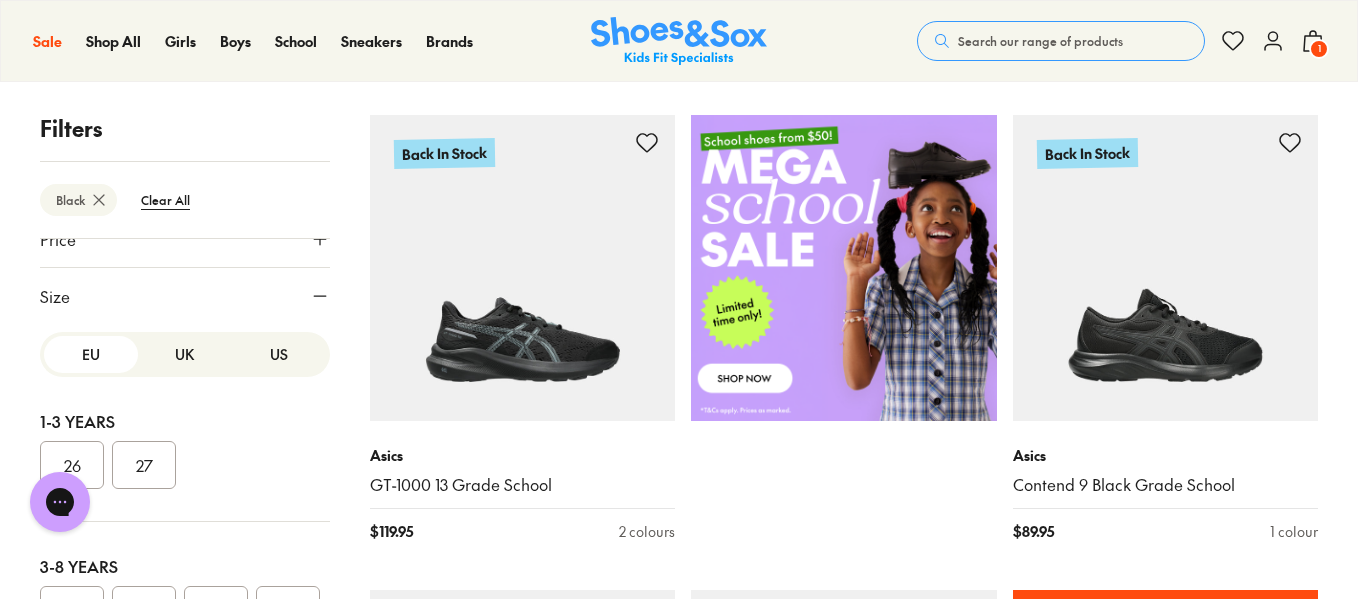 click on "US" at bounding box center (279, 354) 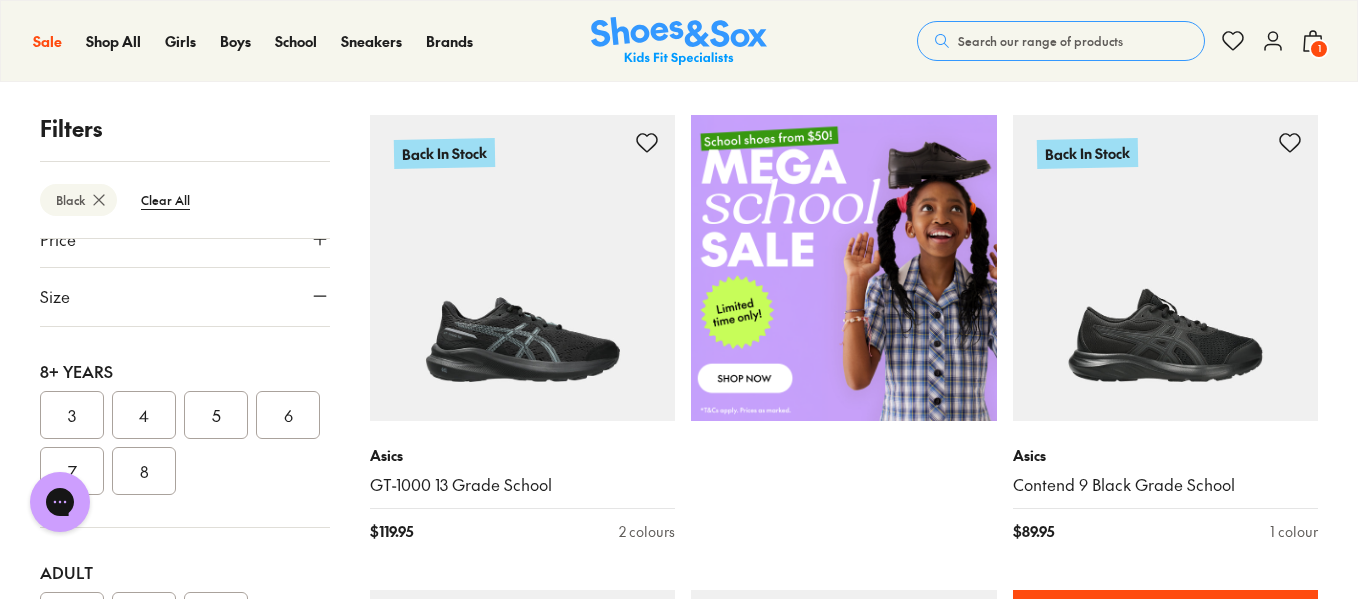 scroll, scrollTop: 409, scrollLeft: 0, axis: vertical 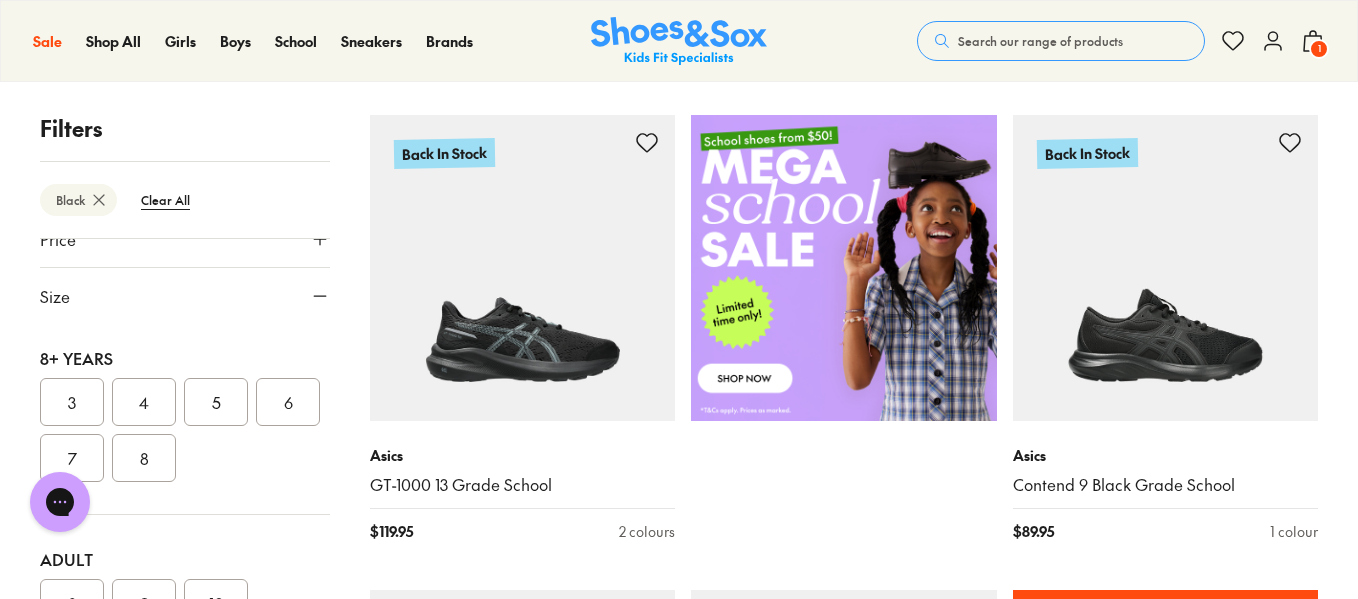 click on "4" at bounding box center (144, 402) 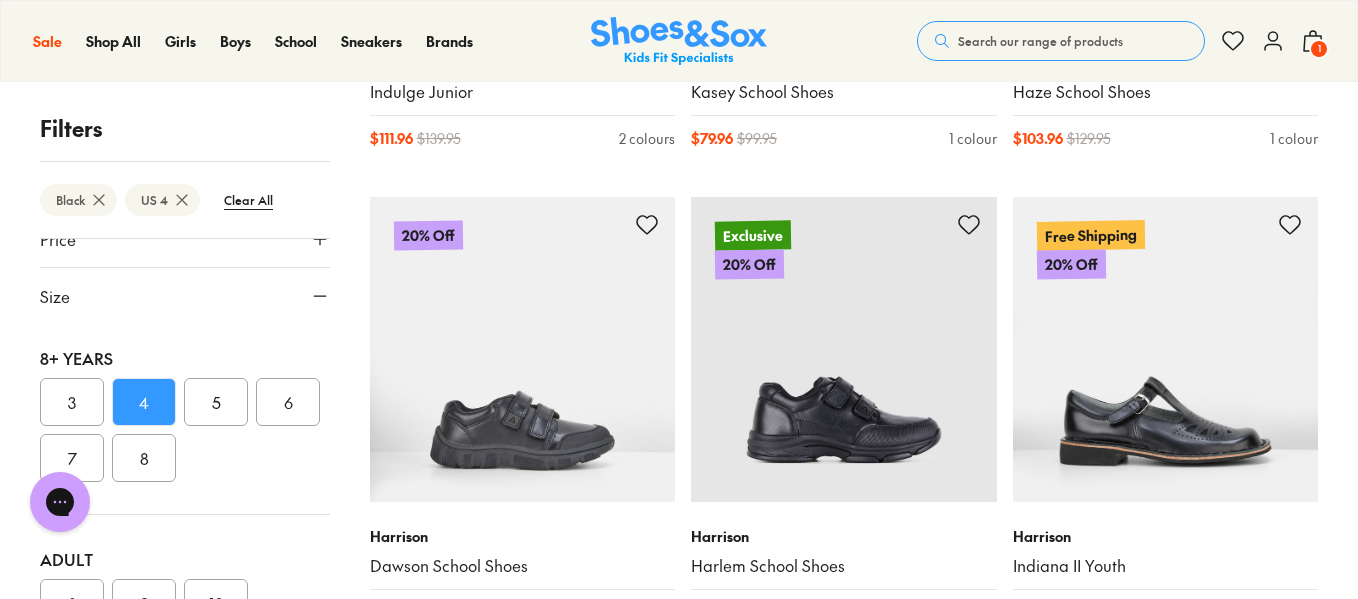 scroll, scrollTop: 3544, scrollLeft: 0, axis: vertical 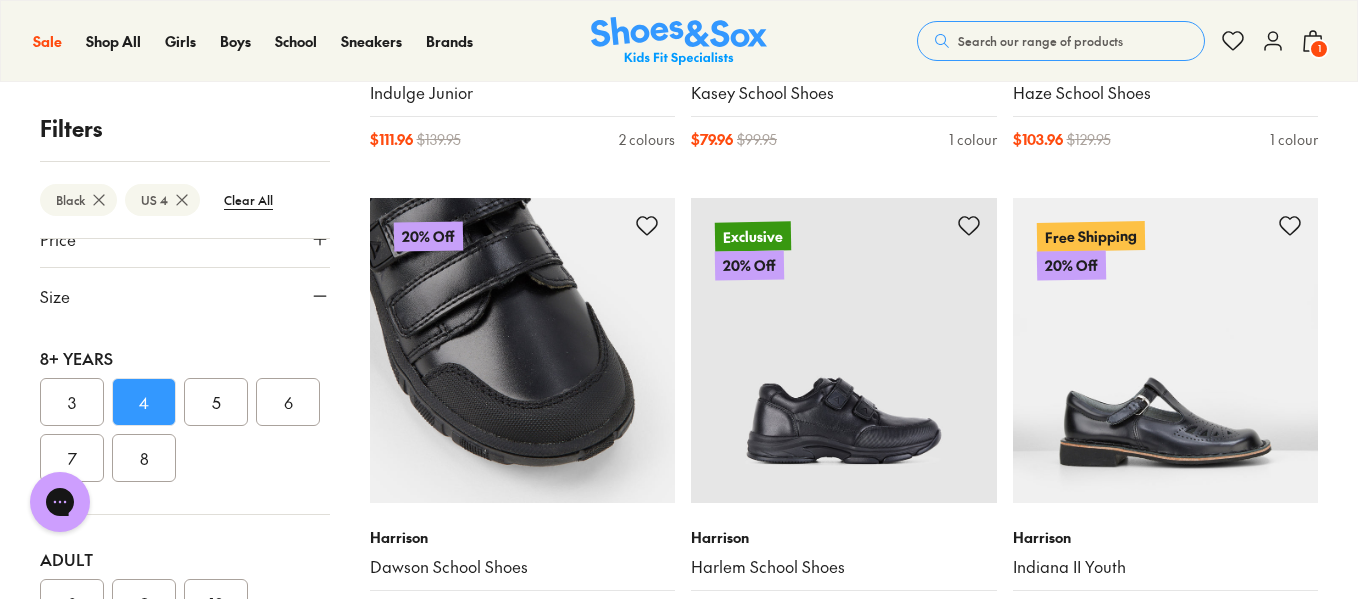 click on "Harrison Dawson School Shoes $ 79.96 $ 99.95 1 colour" at bounding box center (523, 575) 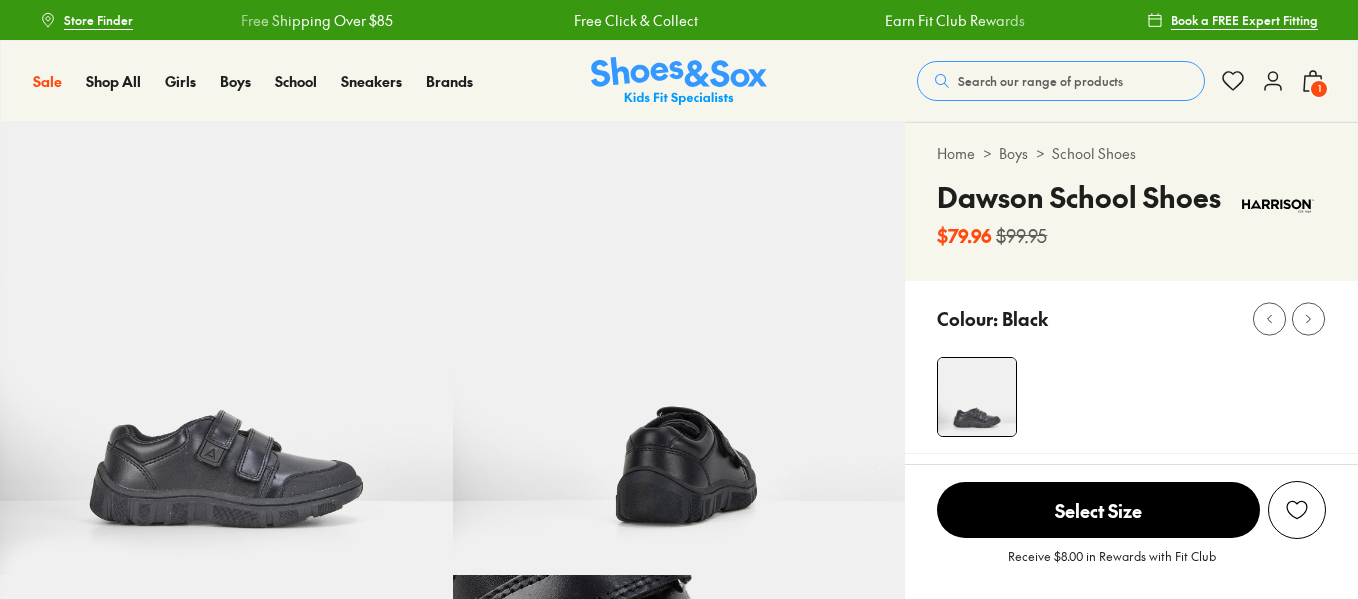 scroll, scrollTop: 0, scrollLeft: 0, axis: both 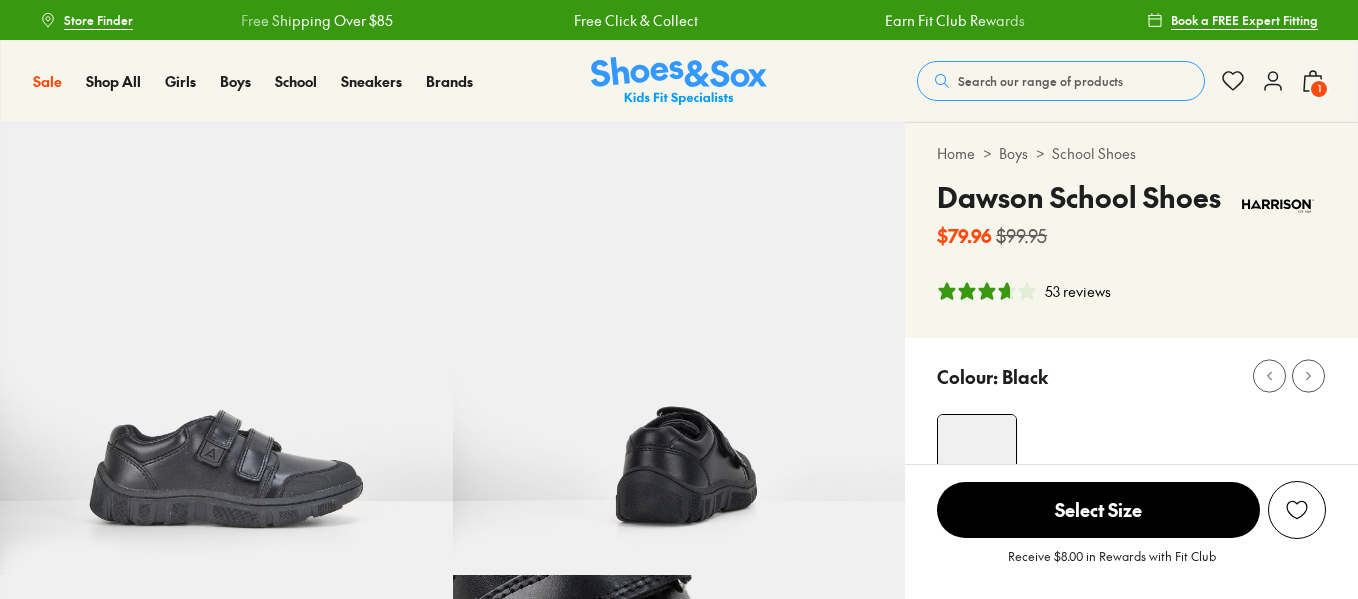 select on "*" 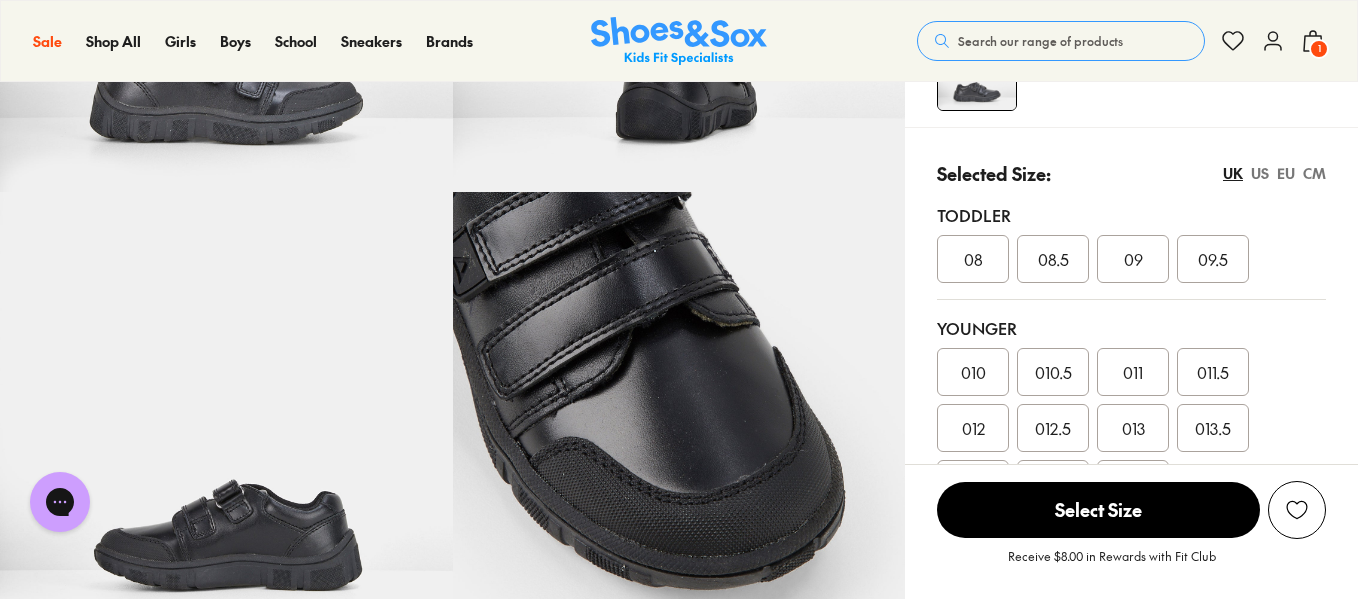 scroll, scrollTop: 384, scrollLeft: 0, axis: vertical 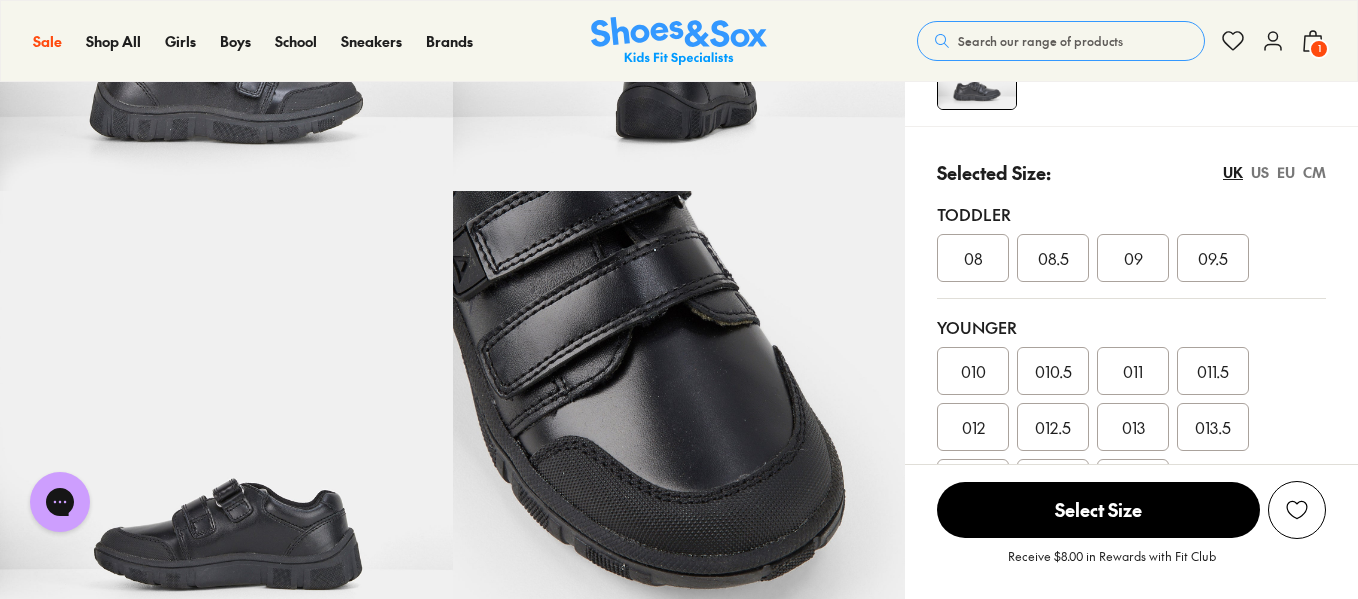 click on "US" at bounding box center (1260, 172) 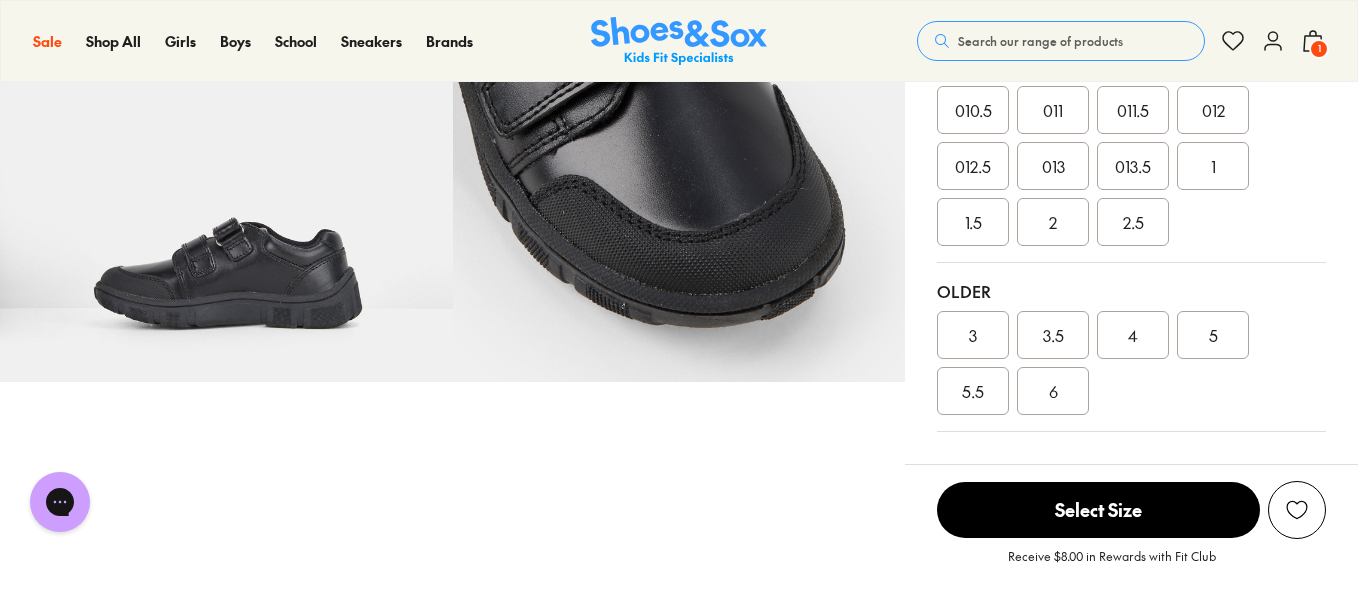 scroll, scrollTop: 646, scrollLeft: 0, axis: vertical 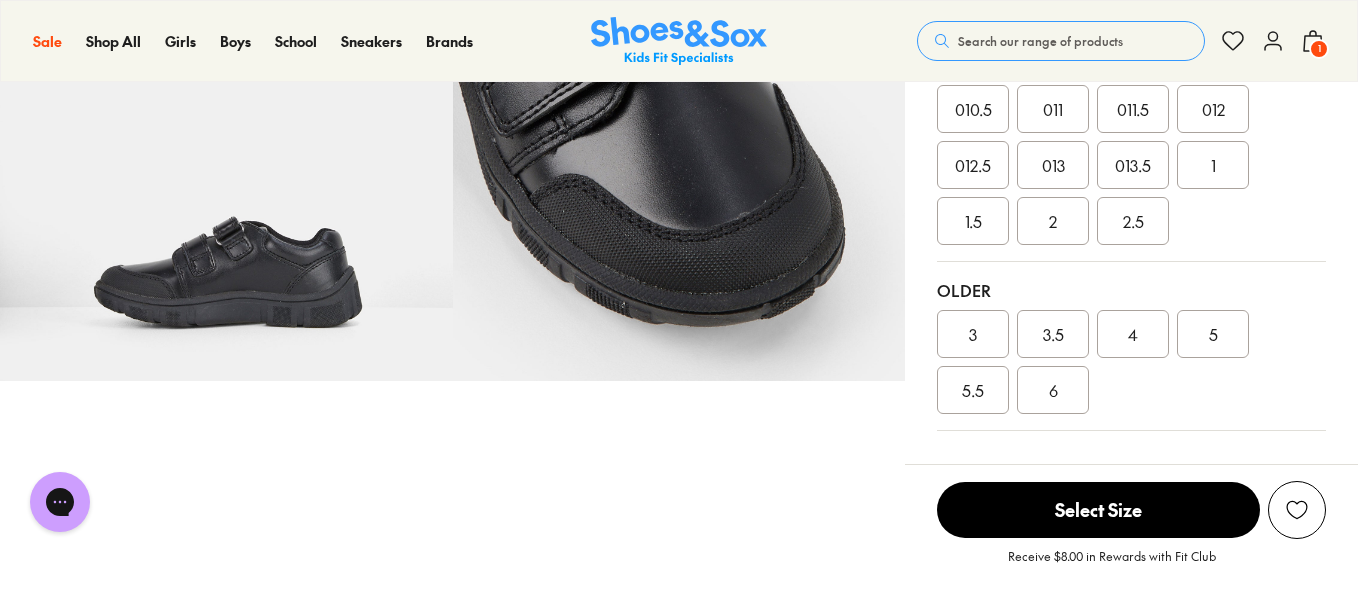 click on "4" at bounding box center [1133, 334] 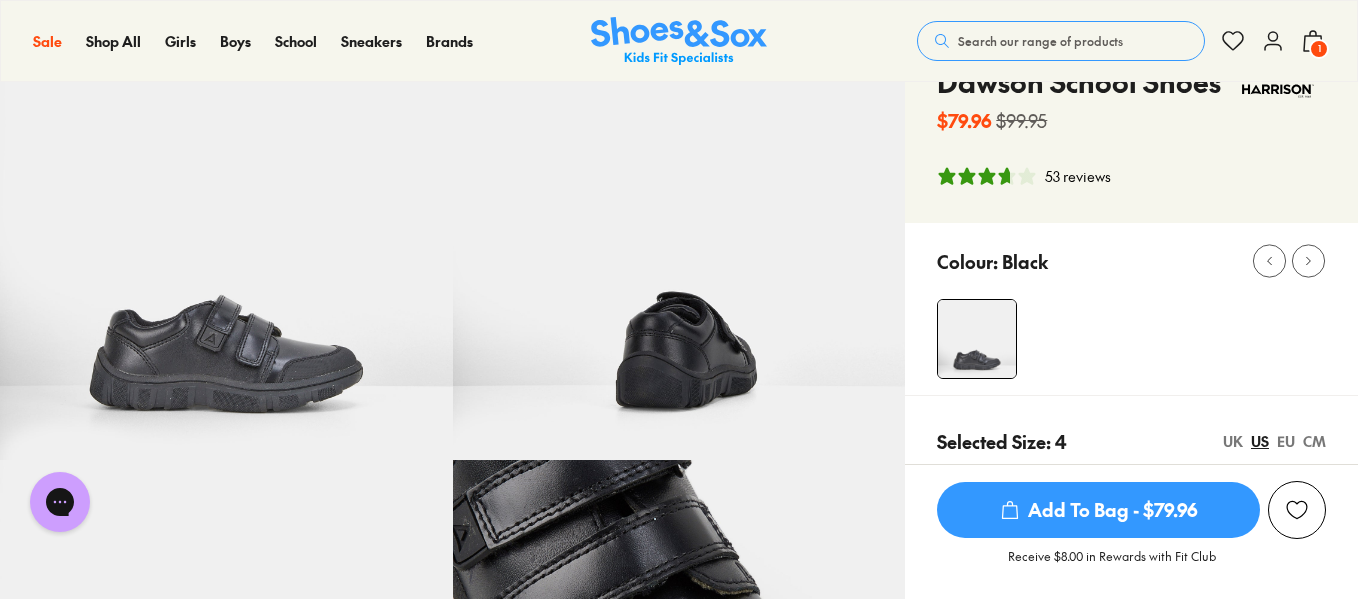 scroll, scrollTop: 160, scrollLeft: 0, axis: vertical 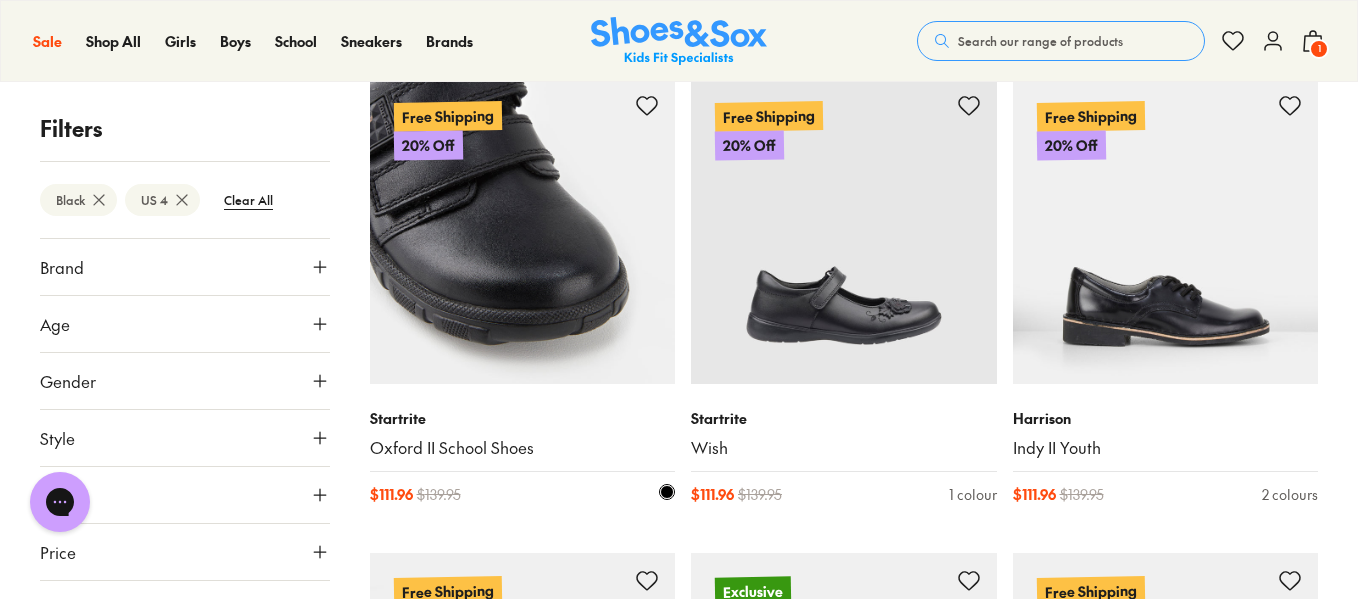 click on "Oxford II School Shoes" at bounding box center [523, 448] 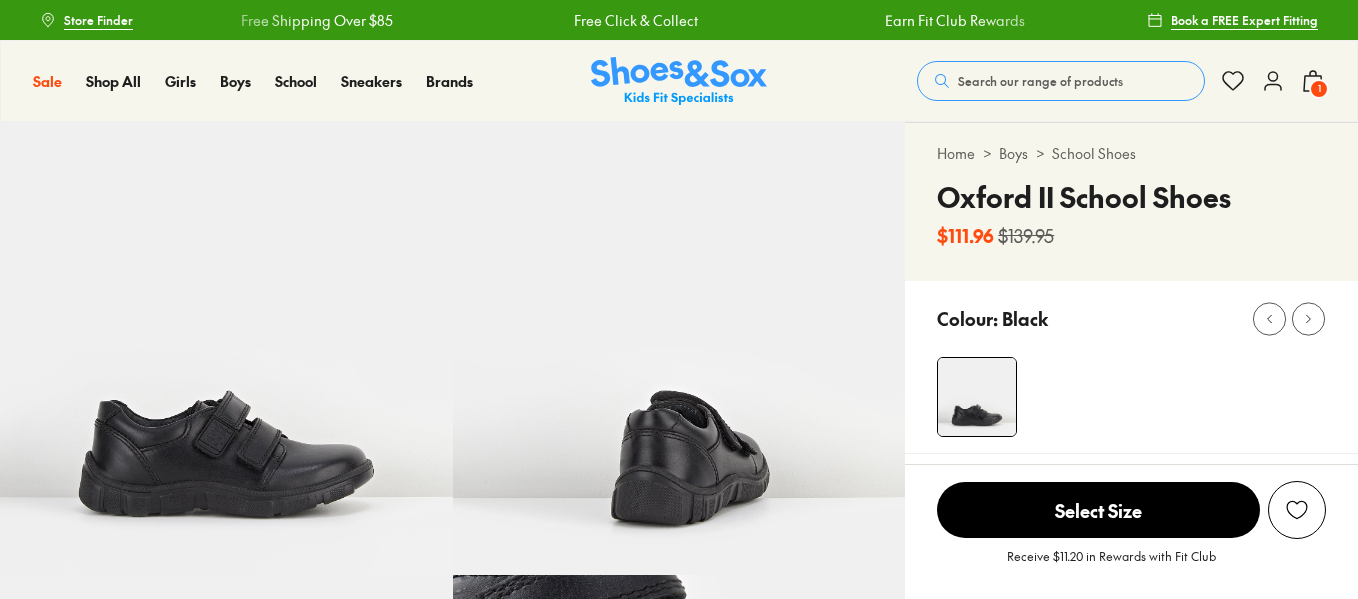 scroll, scrollTop: 0, scrollLeft: 0, axis: both 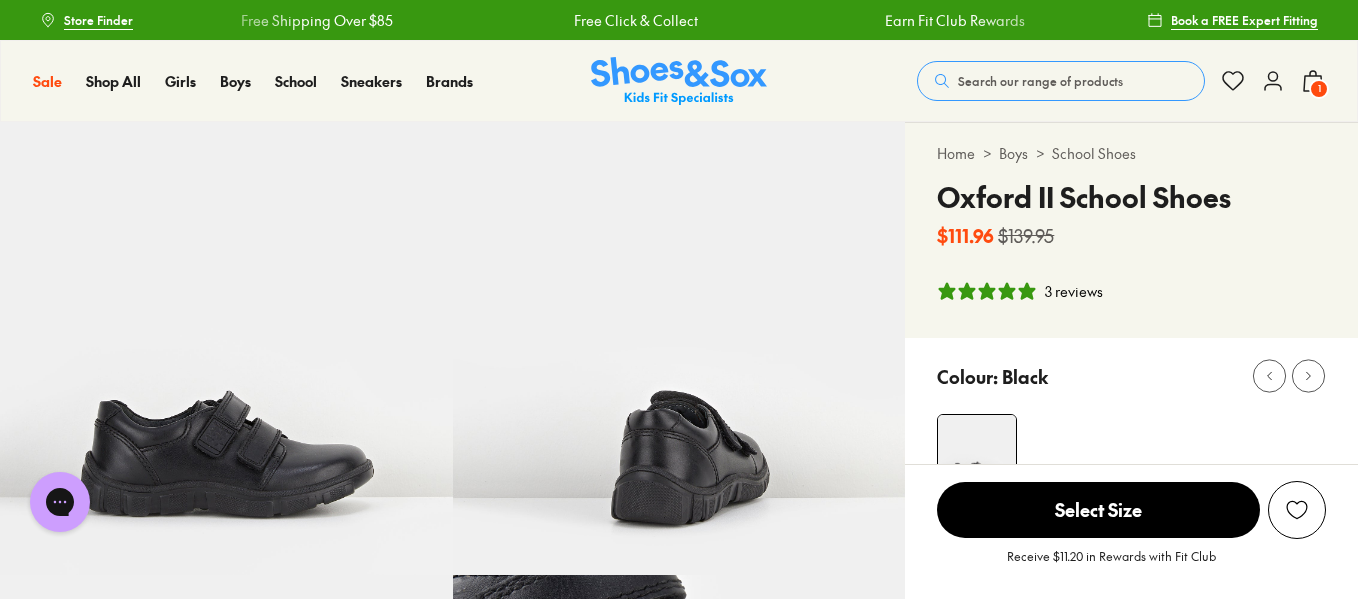 select on "*" 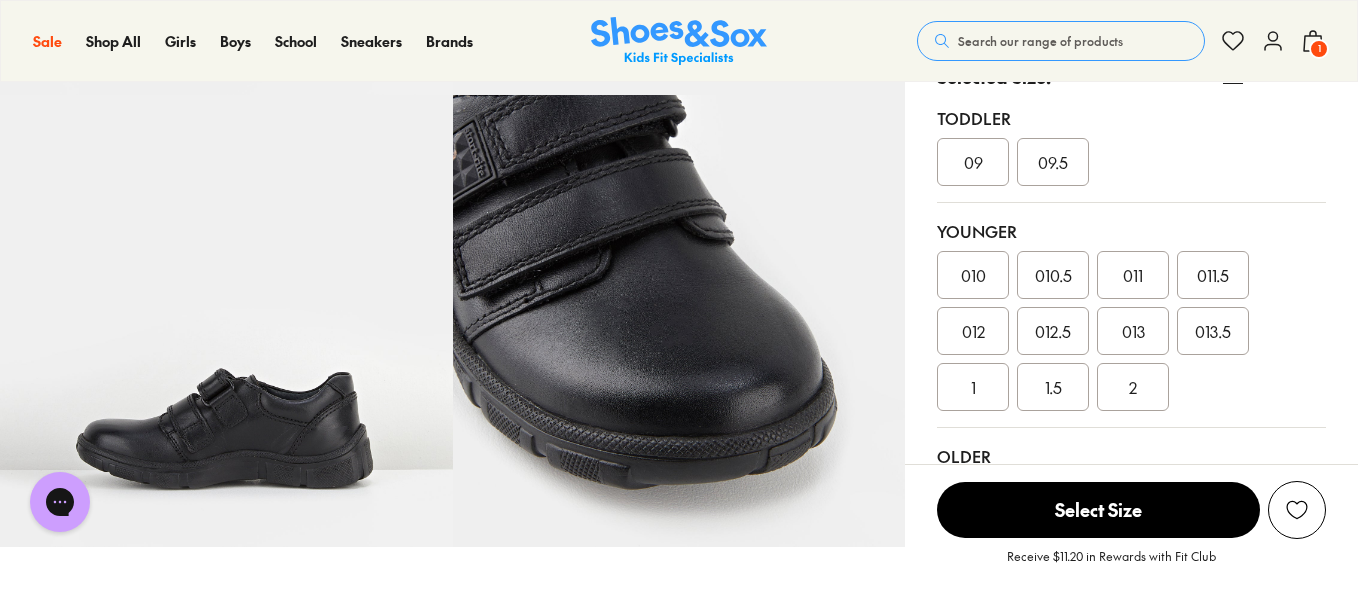 scroll, scrollTop: 508, scrollLeft: 0, axis: vertical 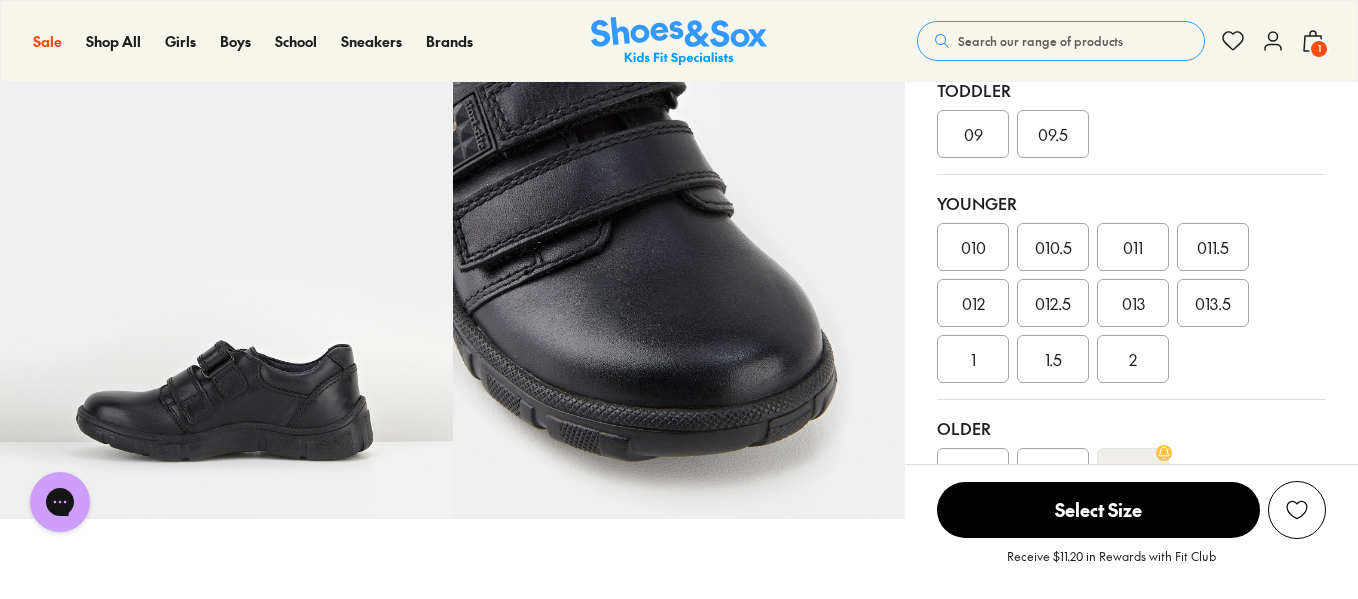 click 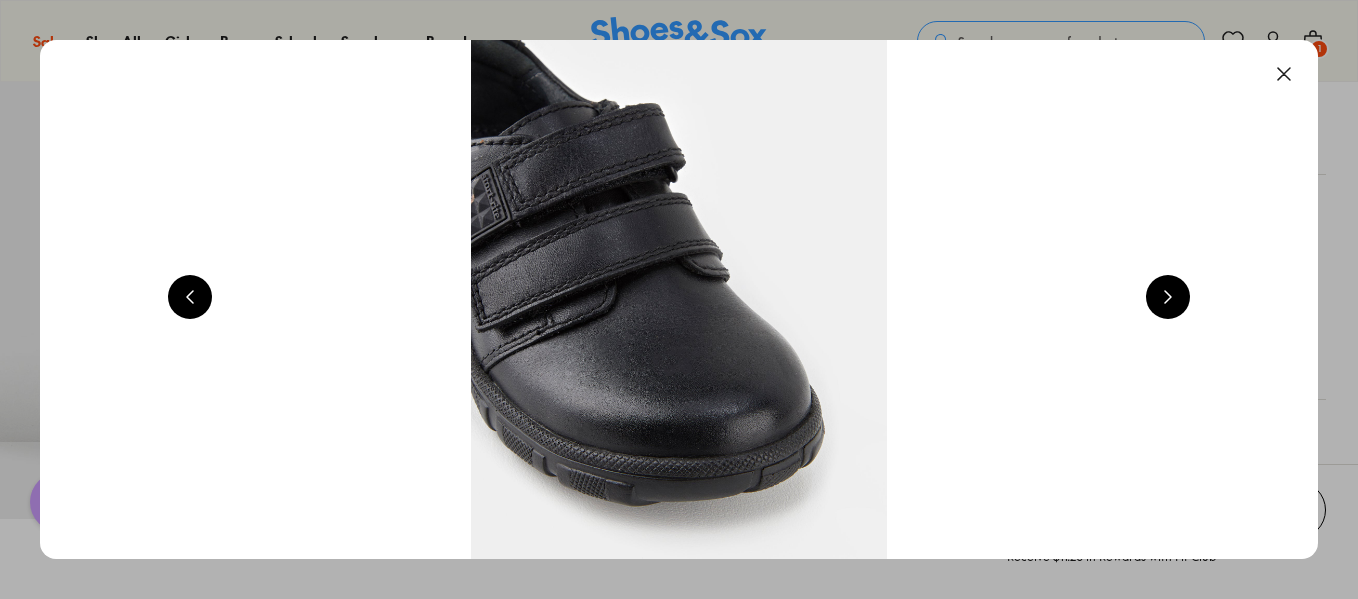 scroll, scrollTop: 0, scrollLeft: 3858, axis: horizontal 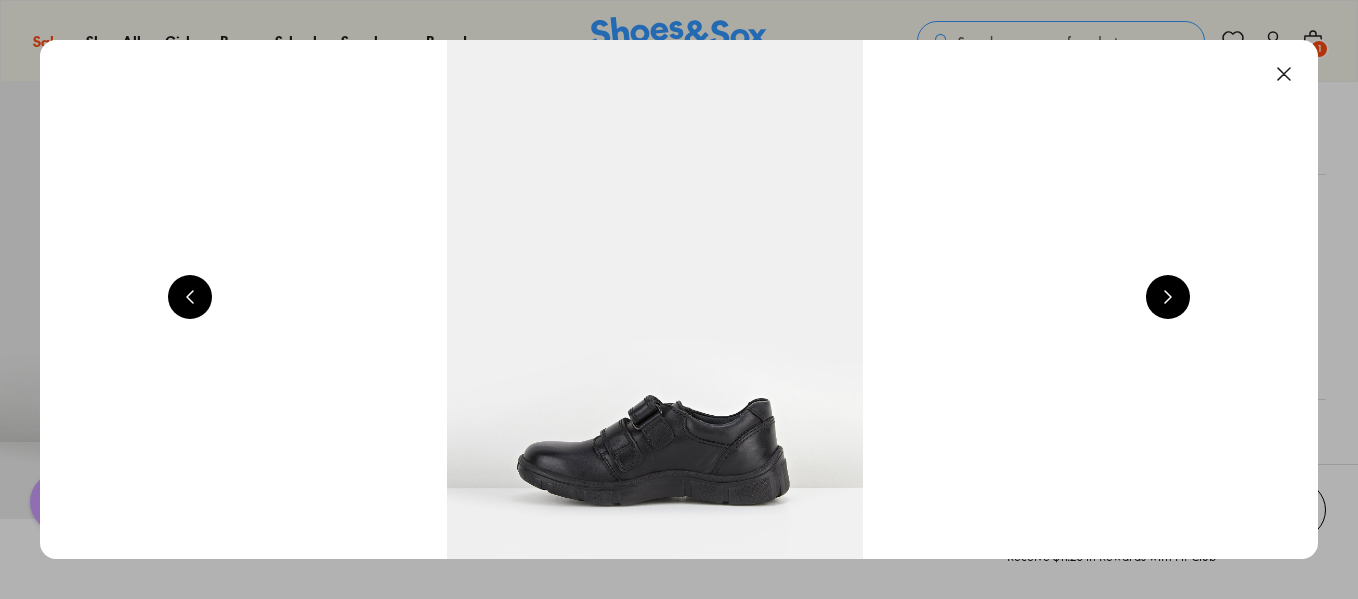 click at bounding box center (1168, 297) 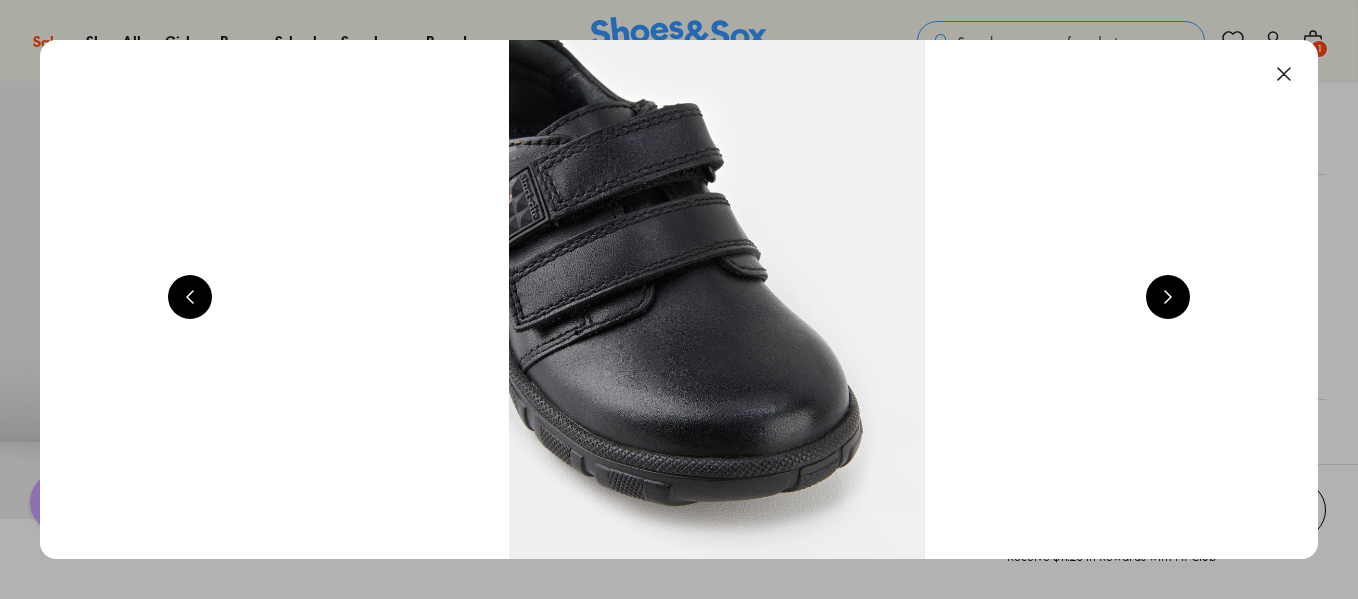 scroll, scrollTop: 0, scrollLeft: 5144, axis: horizontal 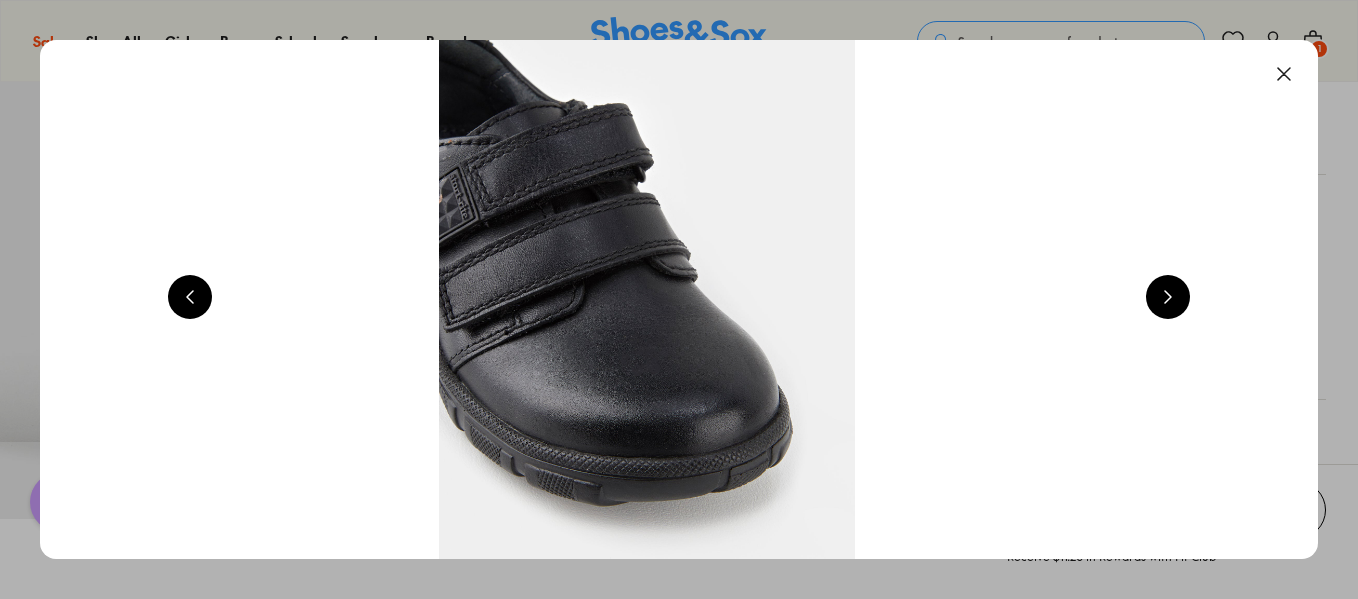 click at bounding box center [1168, 297] 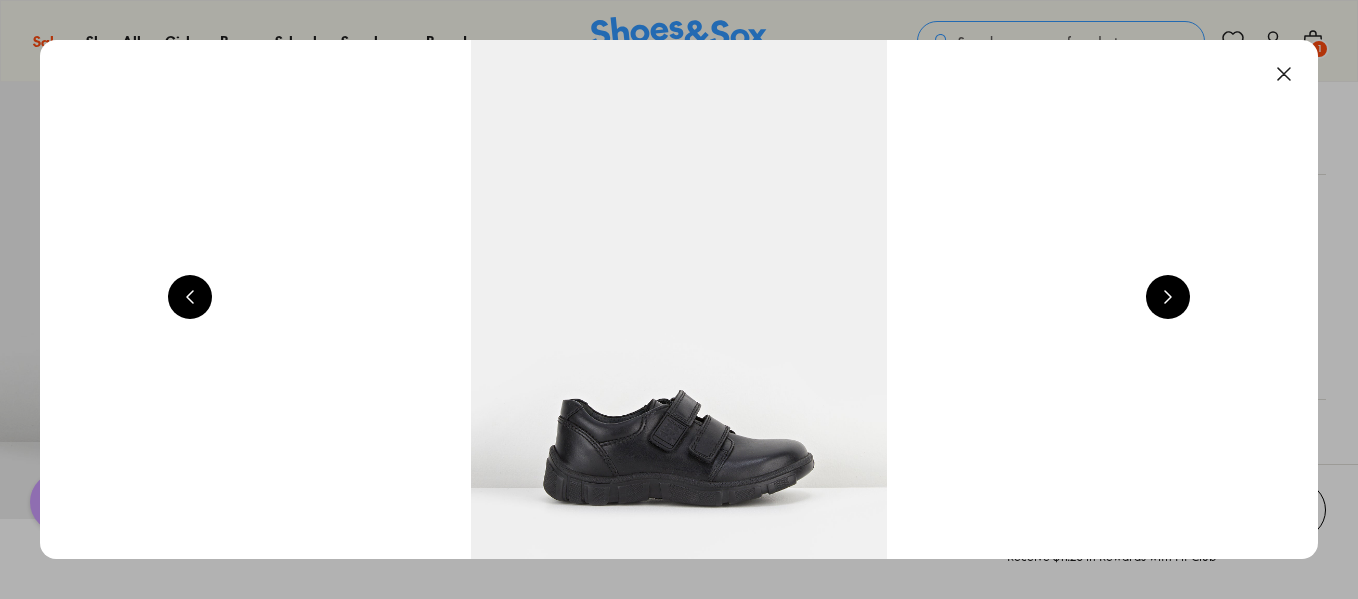 scroll, scrollTop: 0, scrollLeft: 1286, axis: horizontal 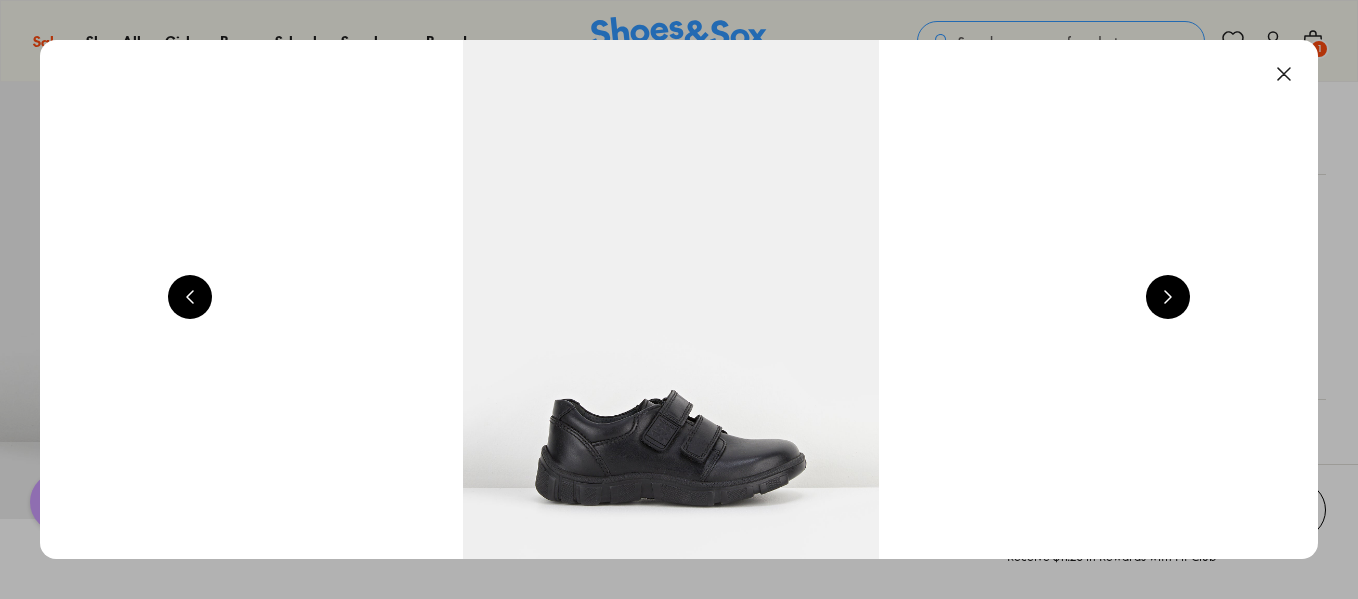 click at bounding box center [1284, 74] 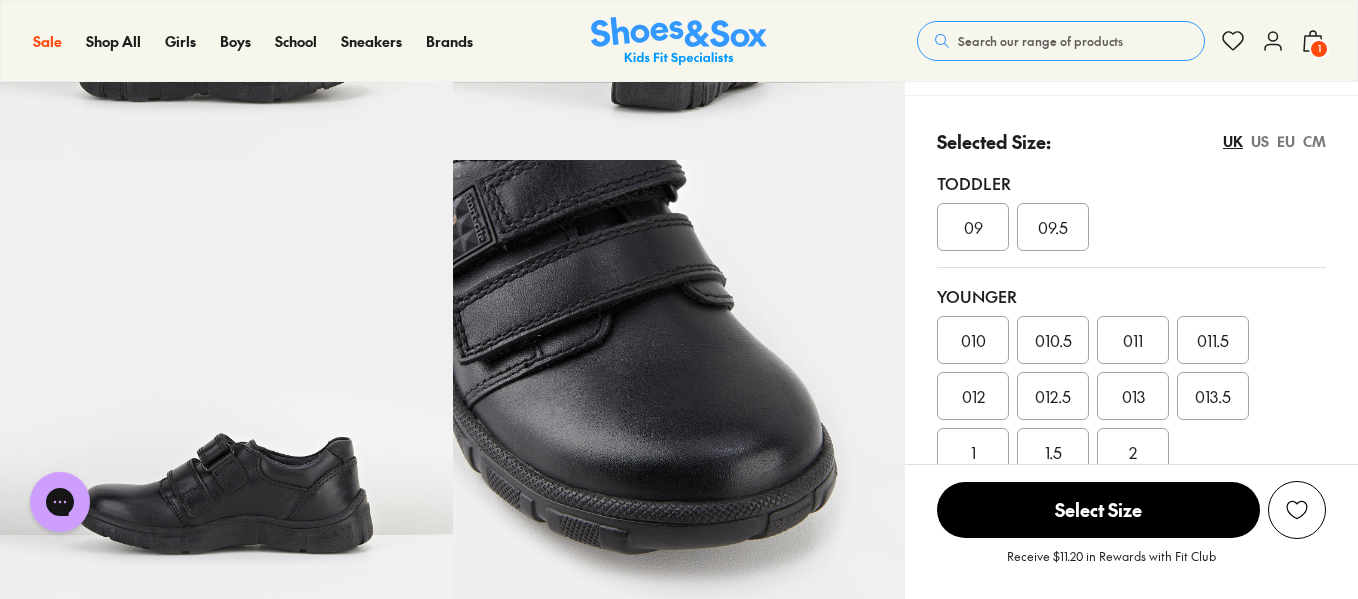 scroll, scrollTop: 409, scrollLeft: 0, axis: vertical 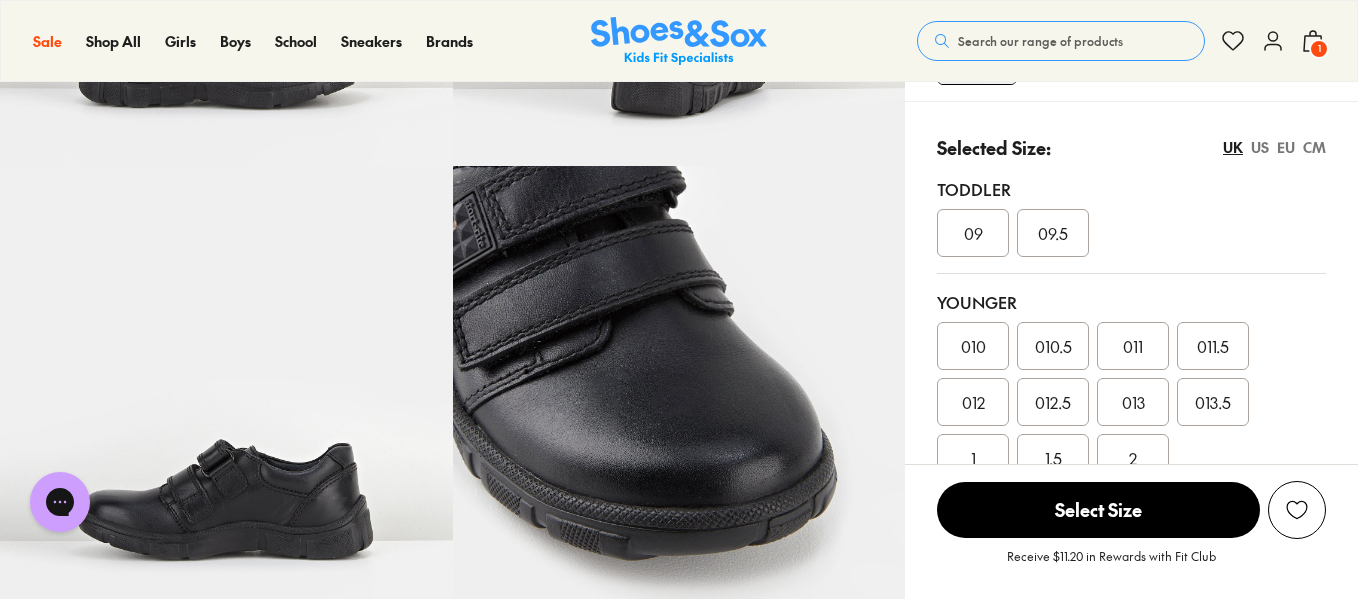 click on "US" at bounding box center (1260, 147) 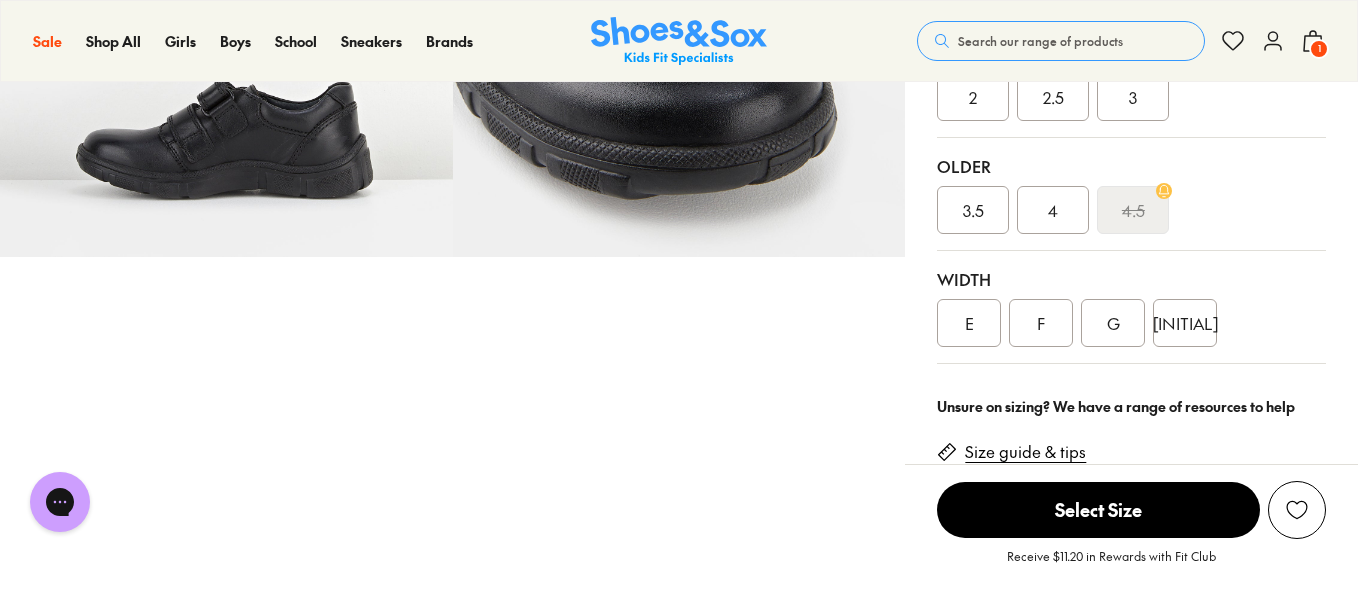 scroll, scrollTop: 777, scrollLeft: 0, axis: vertical 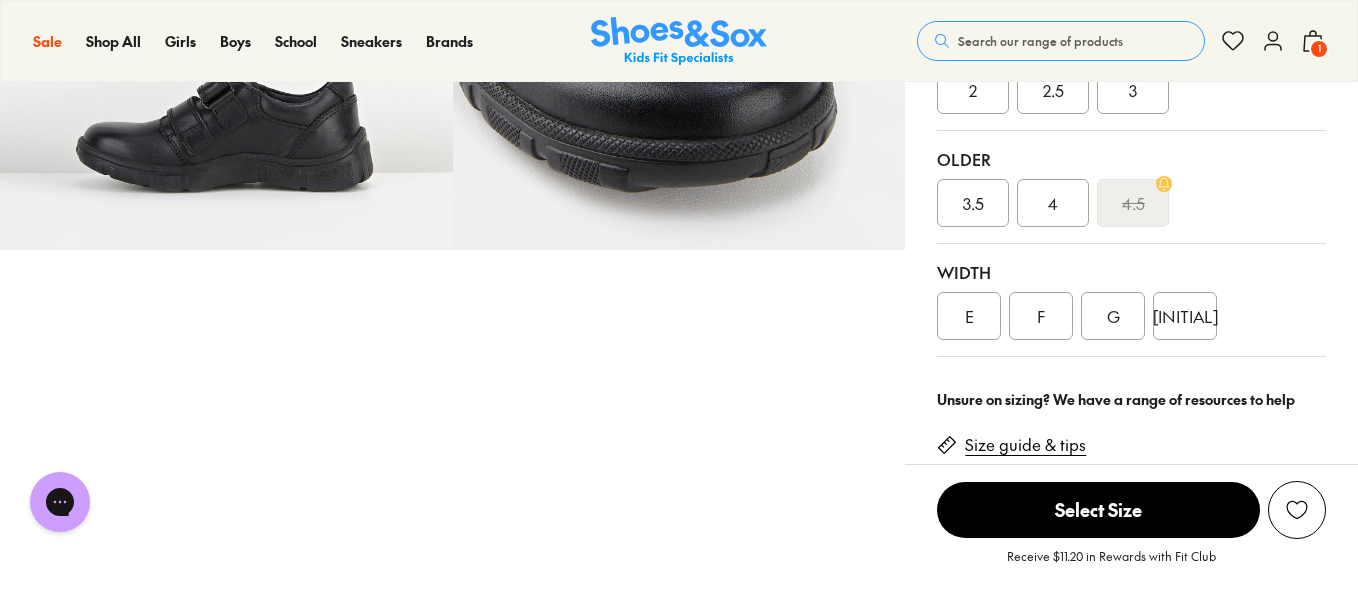 click on "4" at bounding box center [1053, 203] 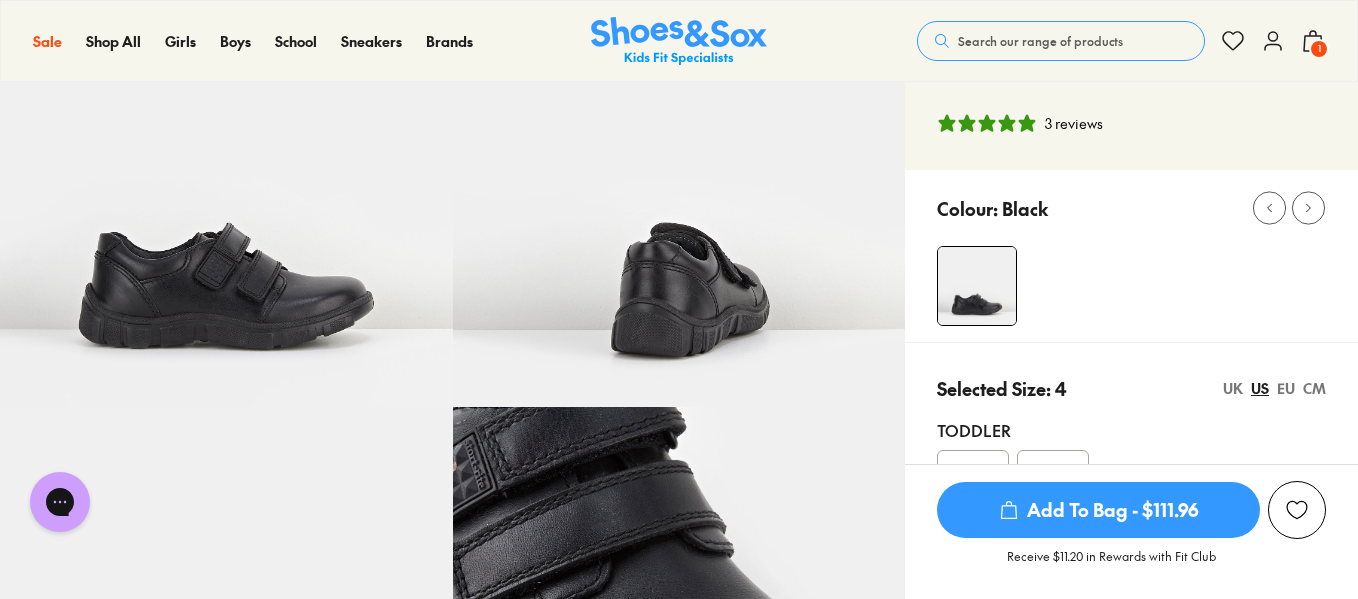 scroll, scrollTop: 167, scrollLeft: 0, axis: vertical 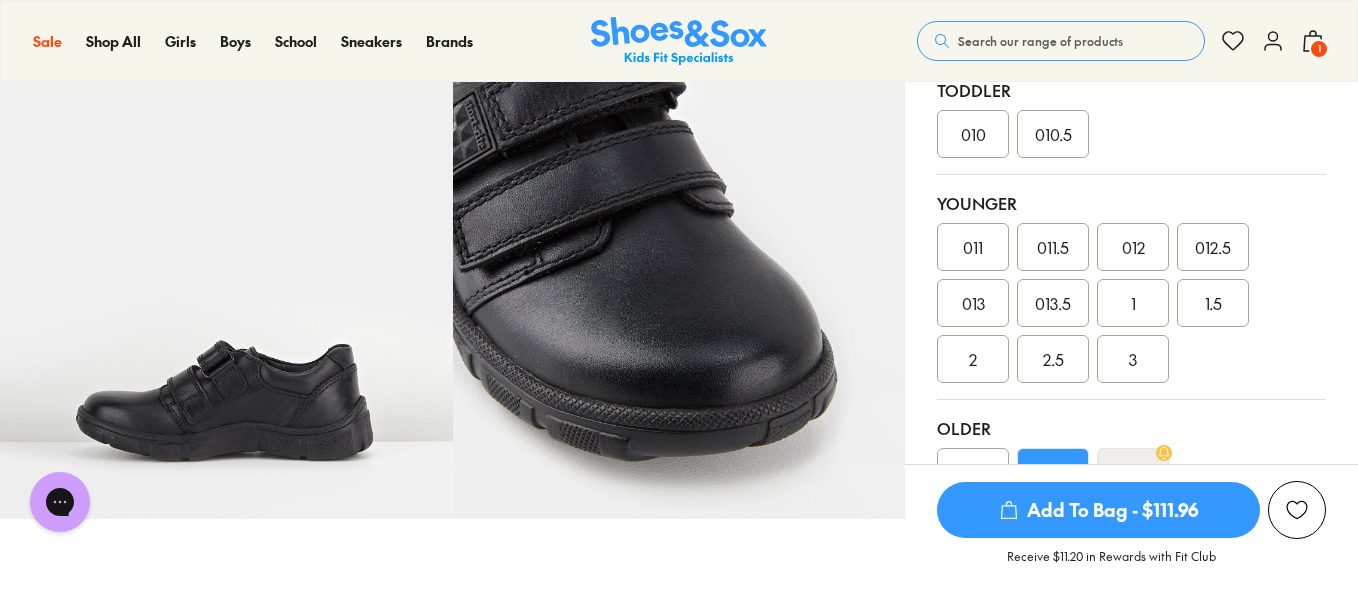 click on "1" at bounding box center (1319, 49) 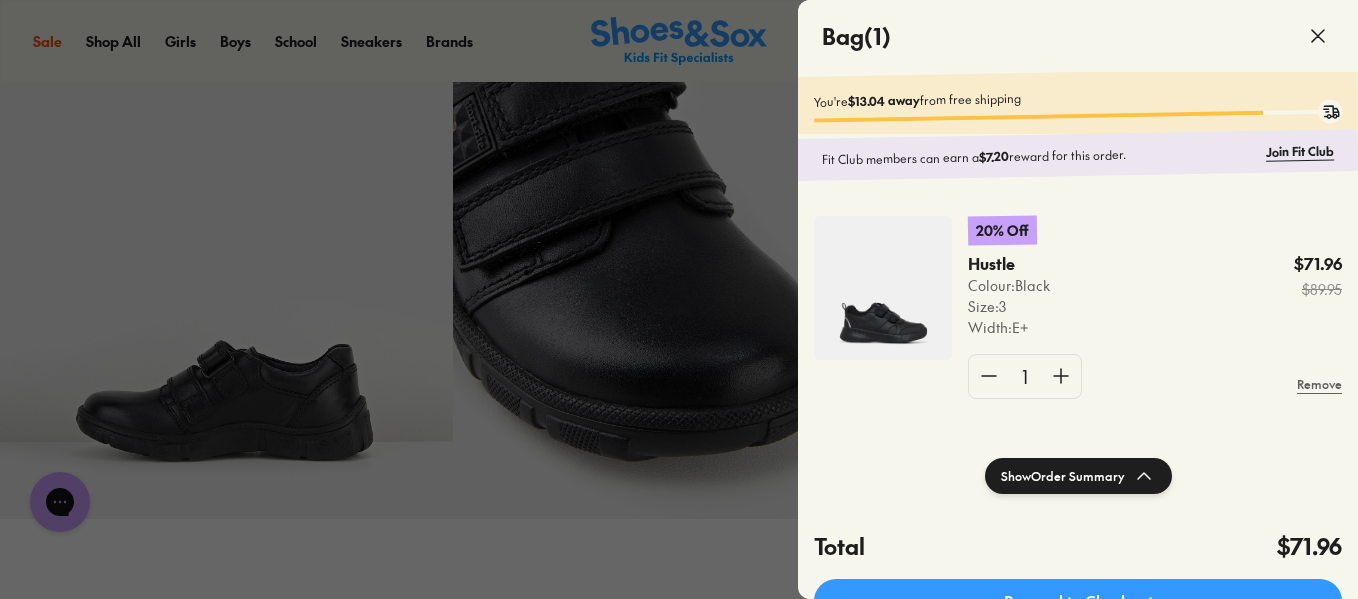 click 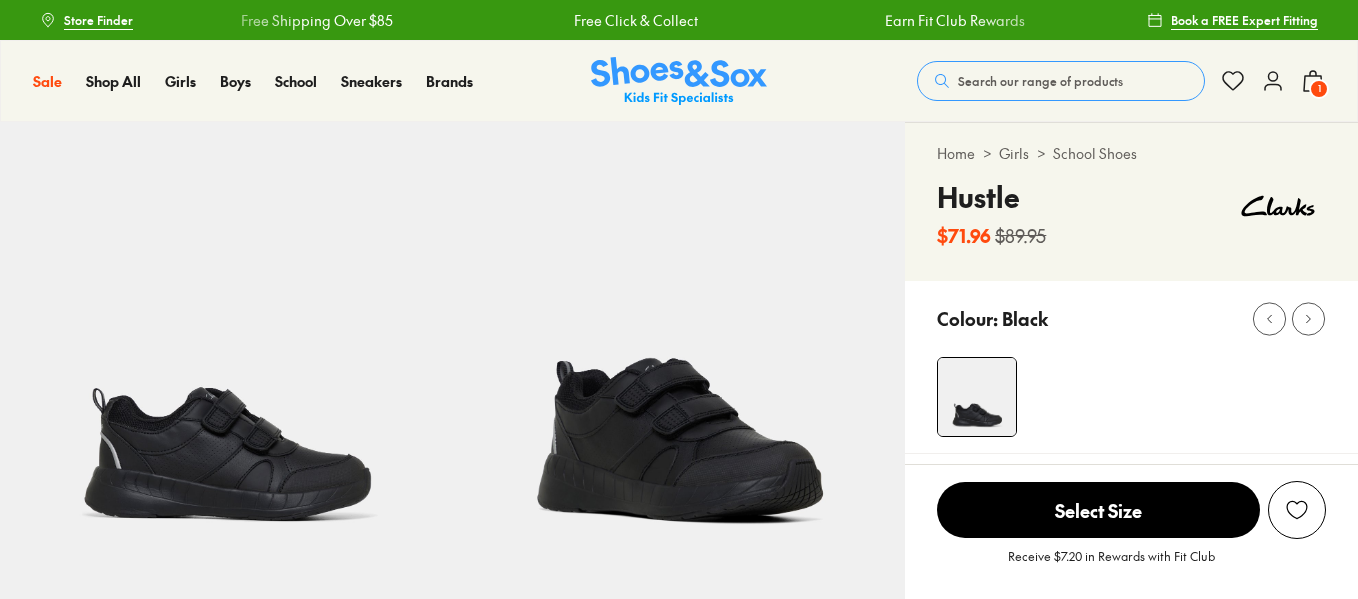 scroll, scrollTop: 0, scrollLeft: 0, axis: both 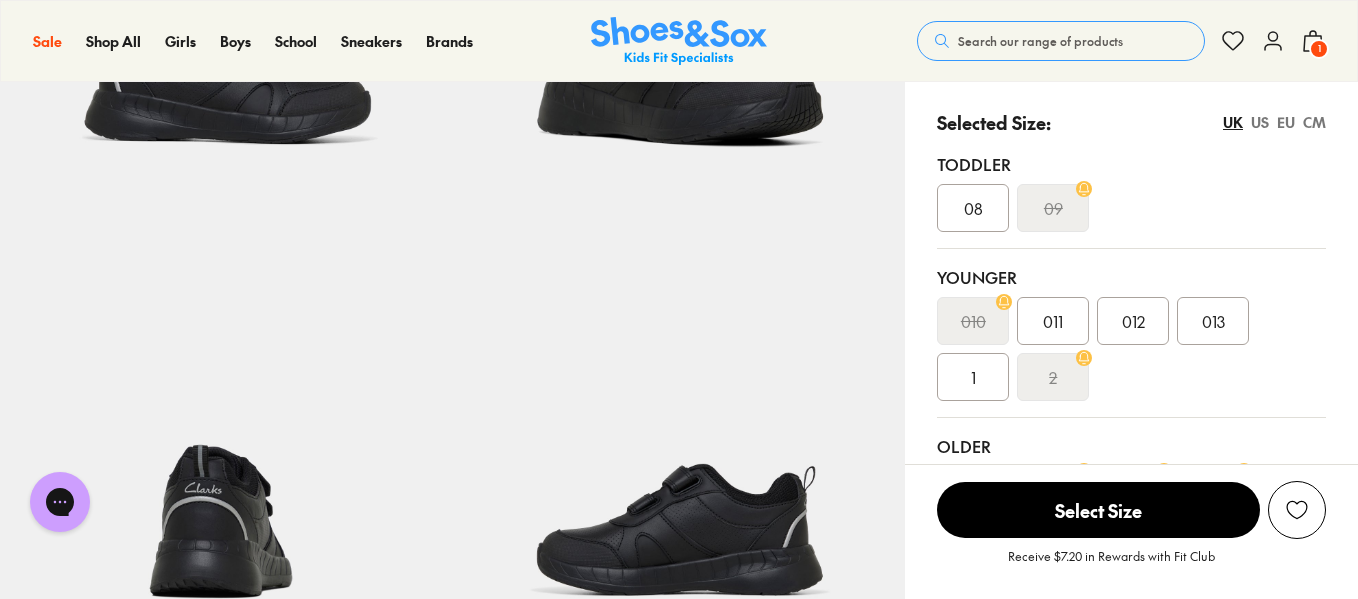 click on "US" at bounding box center (1260, 122) 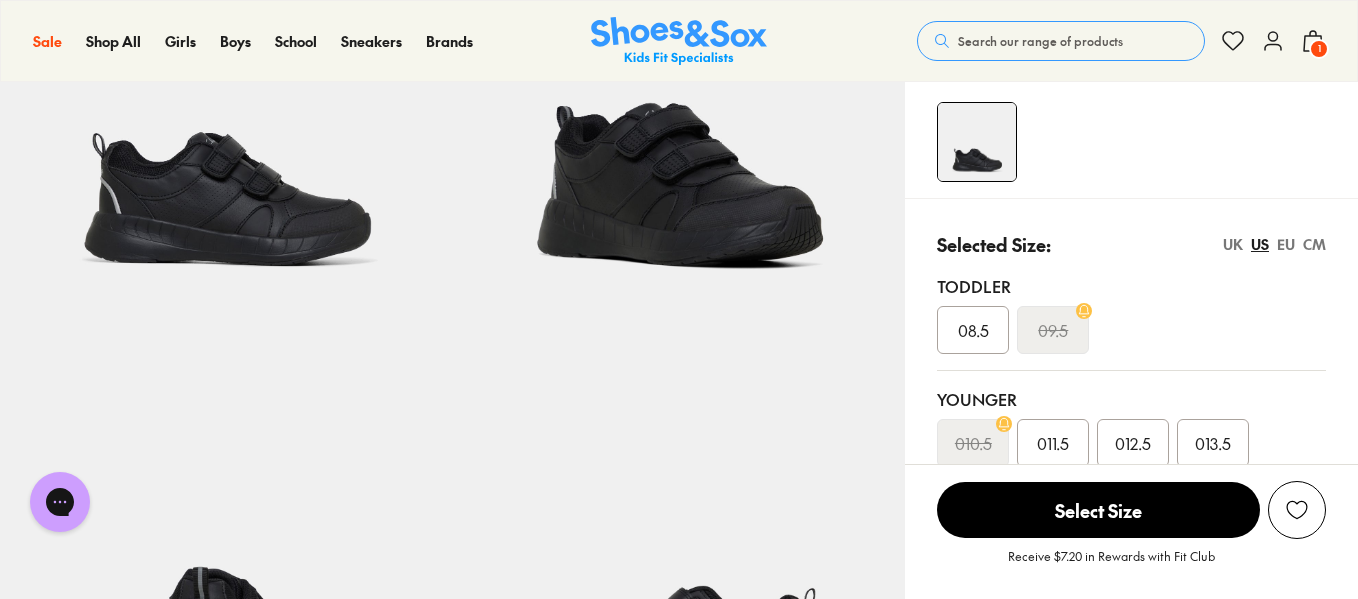 scroll, scrollTop: 254, scrollLeft: 0, axis: vertical 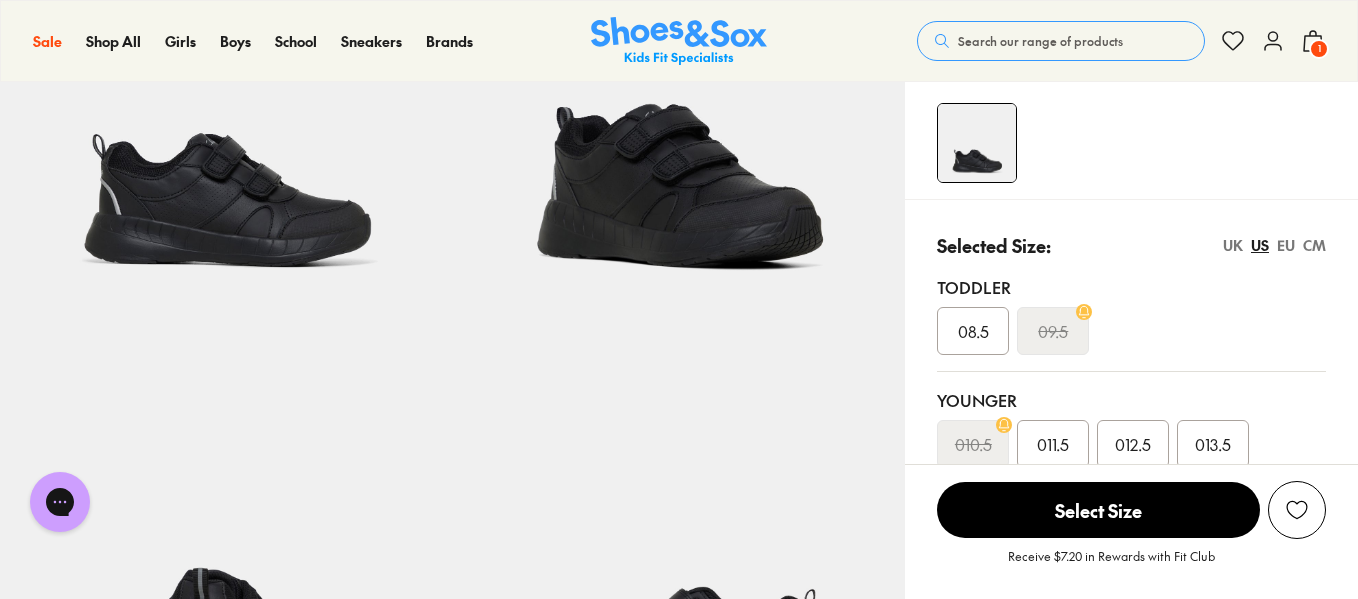 click on "UK" at bounding box center (1233, 245) 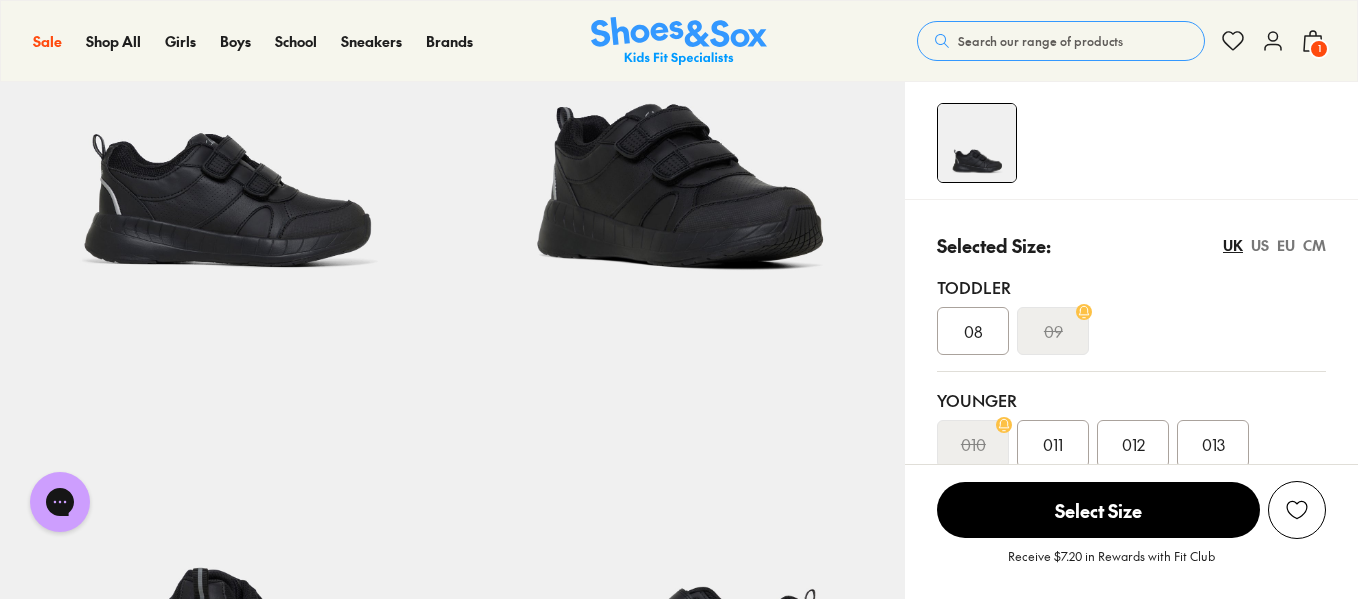 click on "US" at bounding box center [1260, 245] 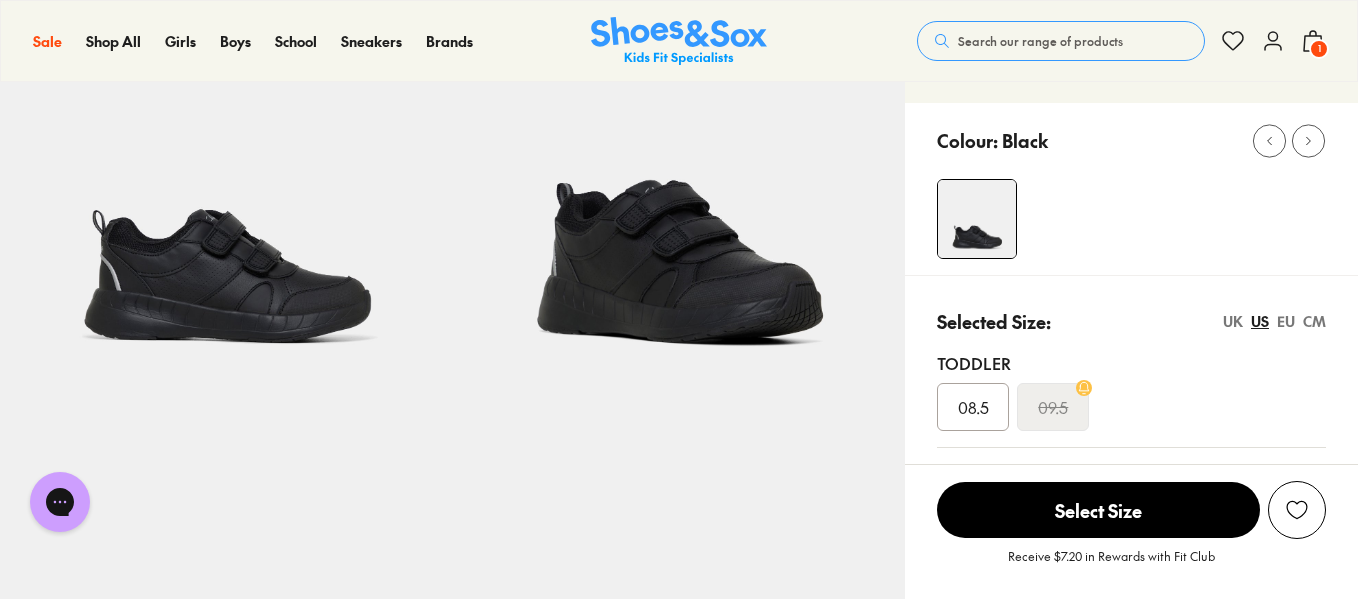 scroll, scrollTop: 173, scrollLeft: 0, axis: vertical 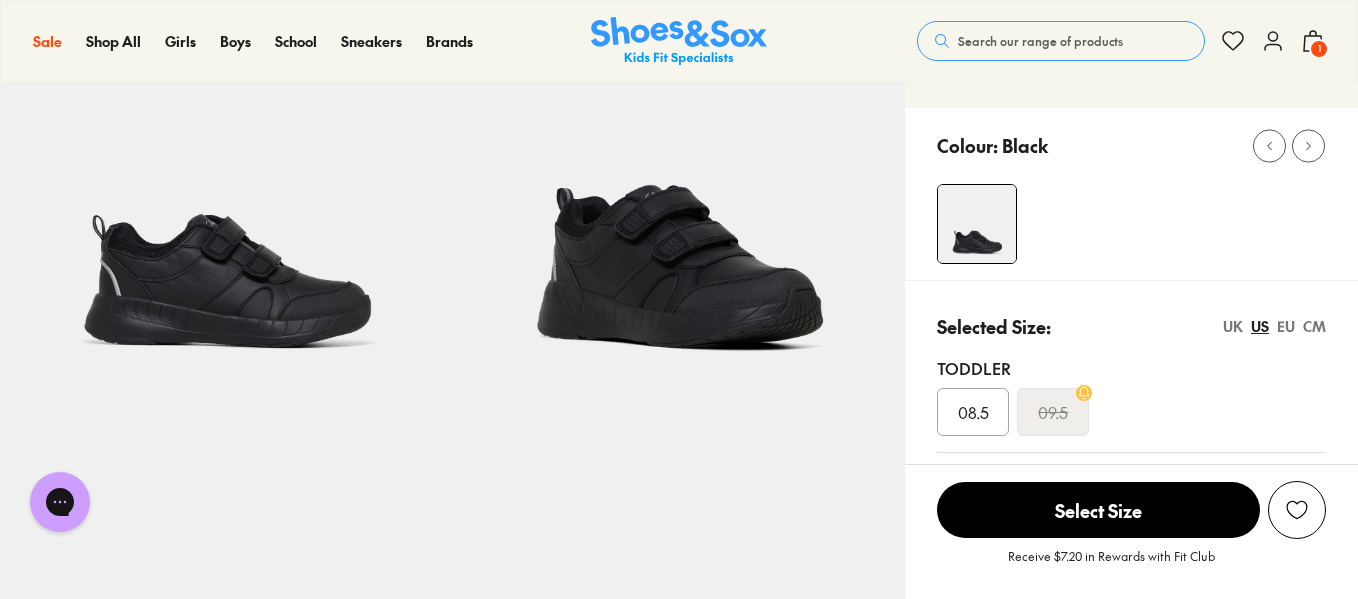click on "UK" at bounding box center (1233, 326) 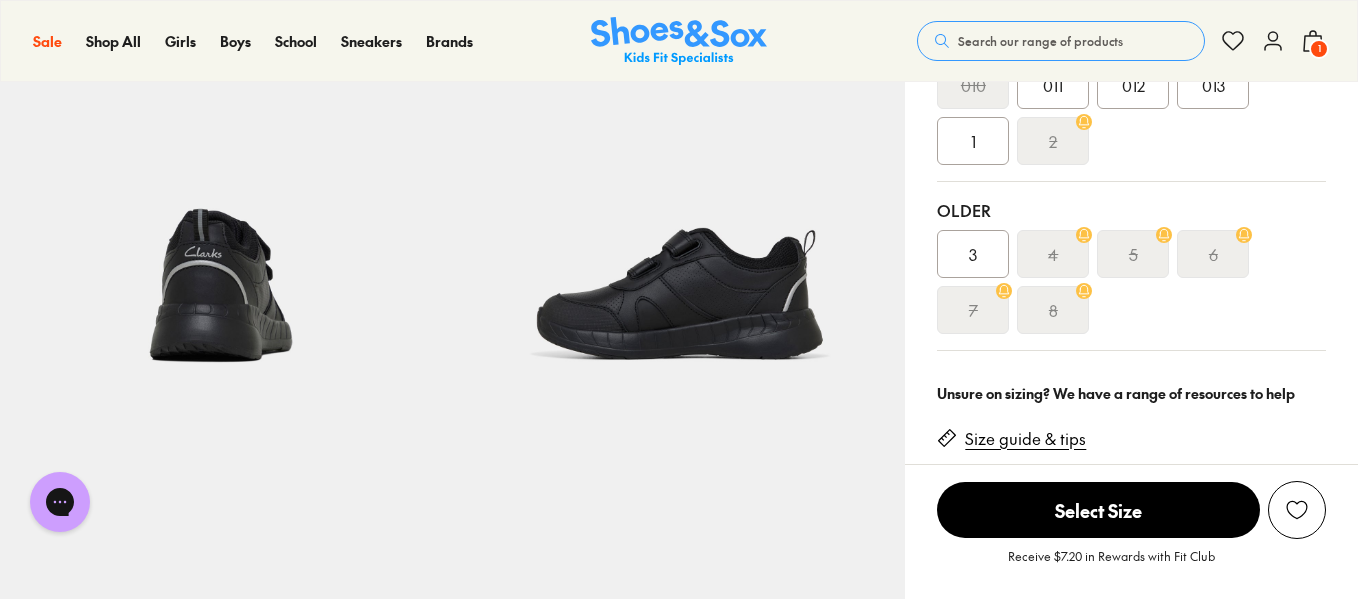 scroll, scrollTop: 629, scrollLeft: 0, axis: vertical 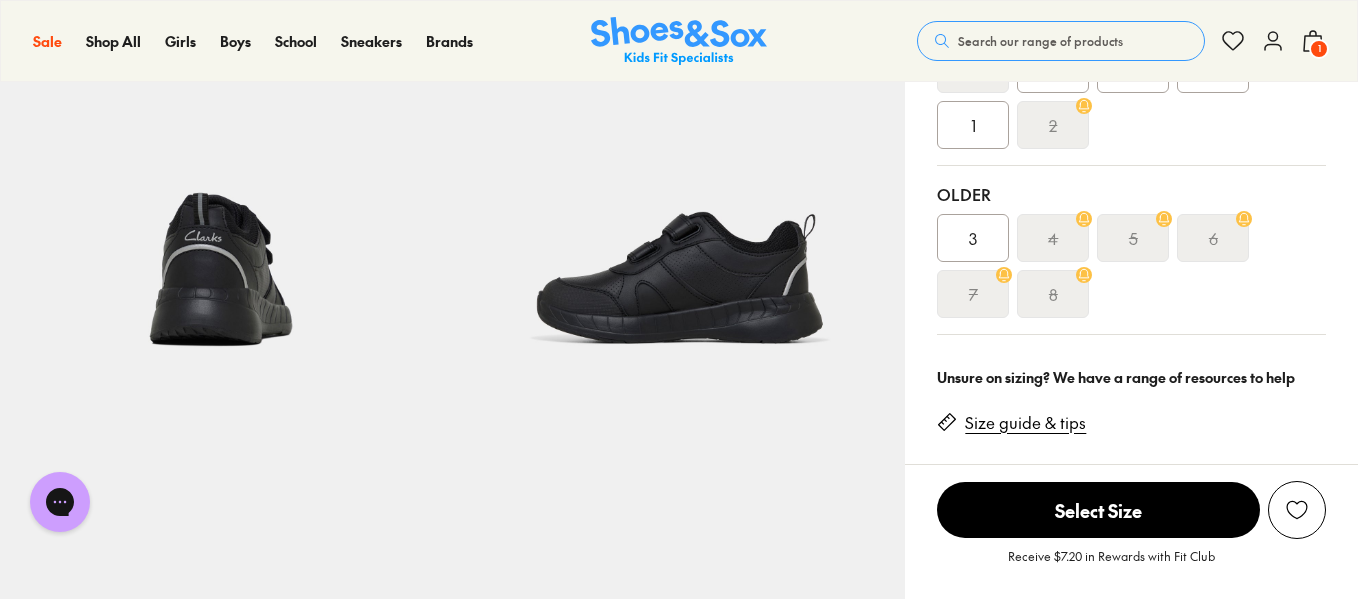 click on "3" at bounding box center (973, 238) 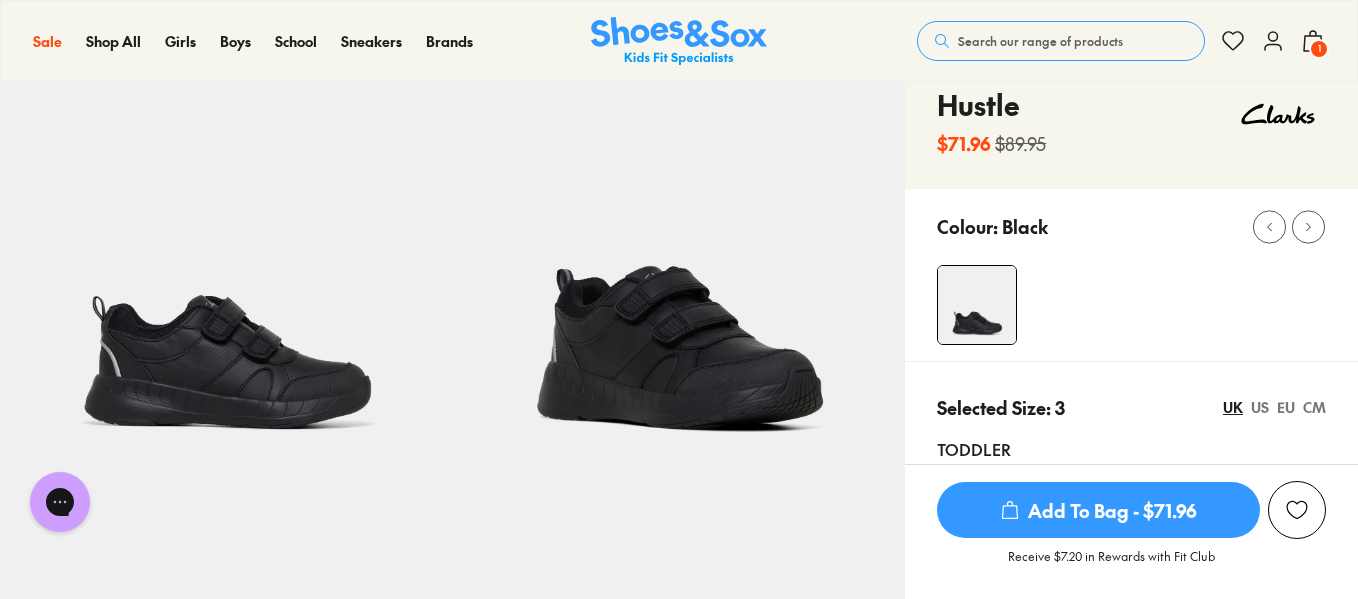 scroll, scrollTop: 84, scrollLeft: 0, axis: vertical 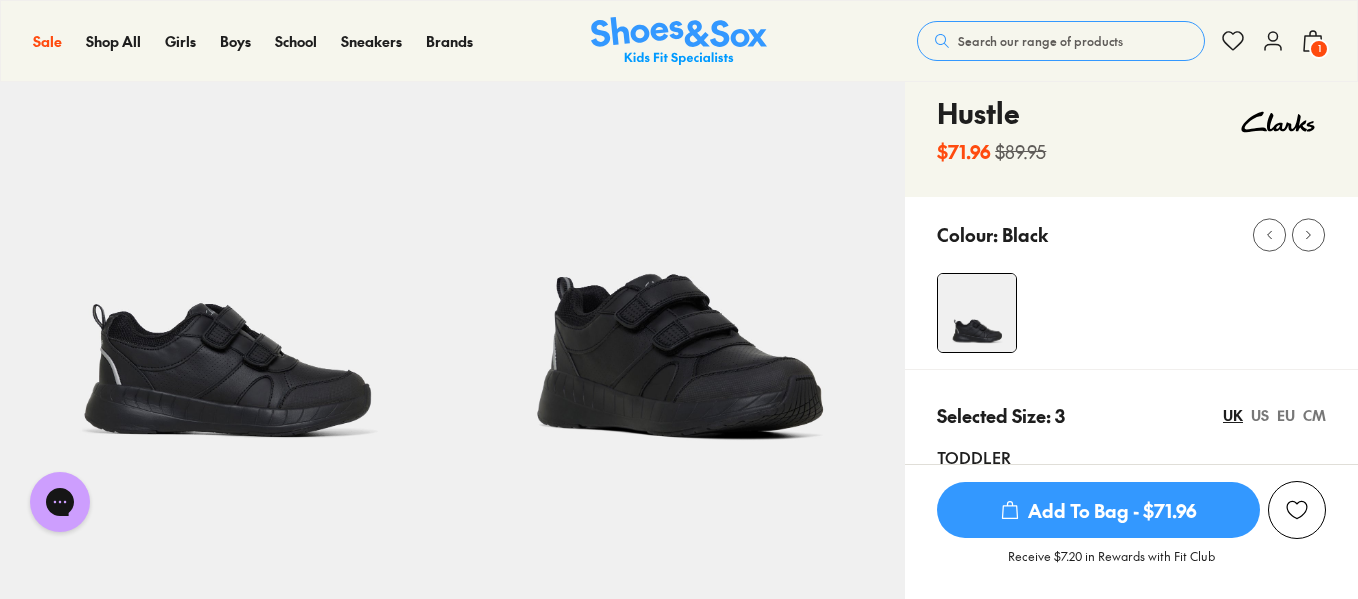 click 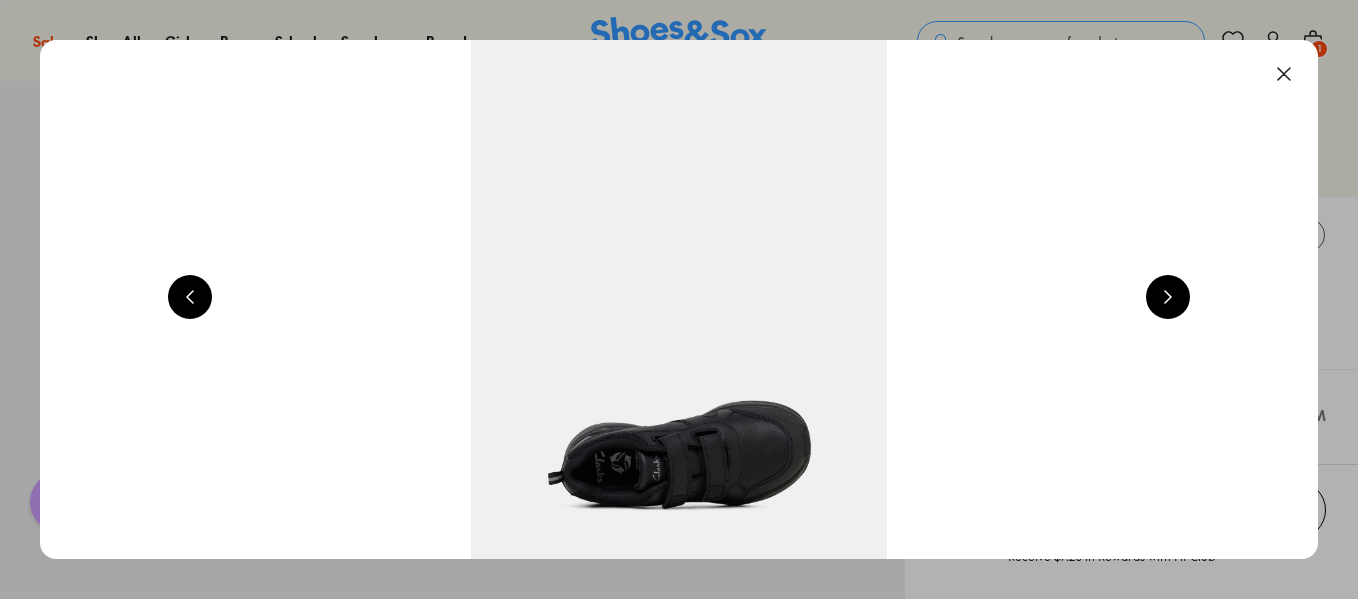 scroll, scrollTop: 0, scrollLeft: 2572, axis: horizontal 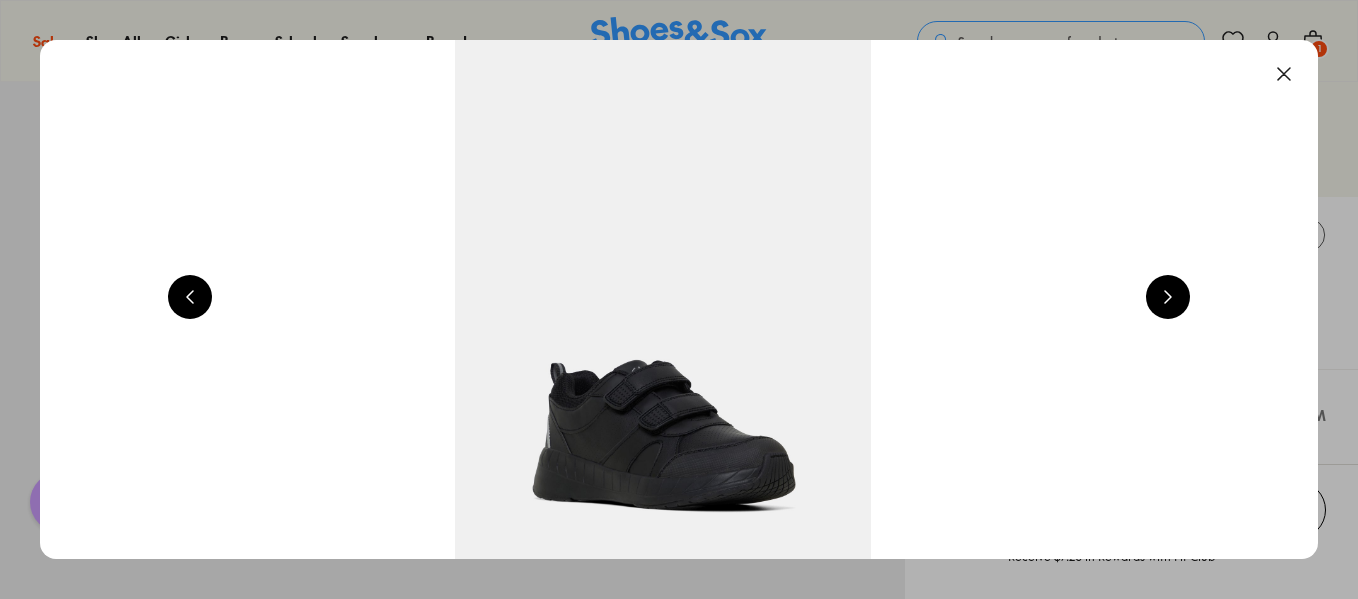 click at bounding box center (1168, 297) 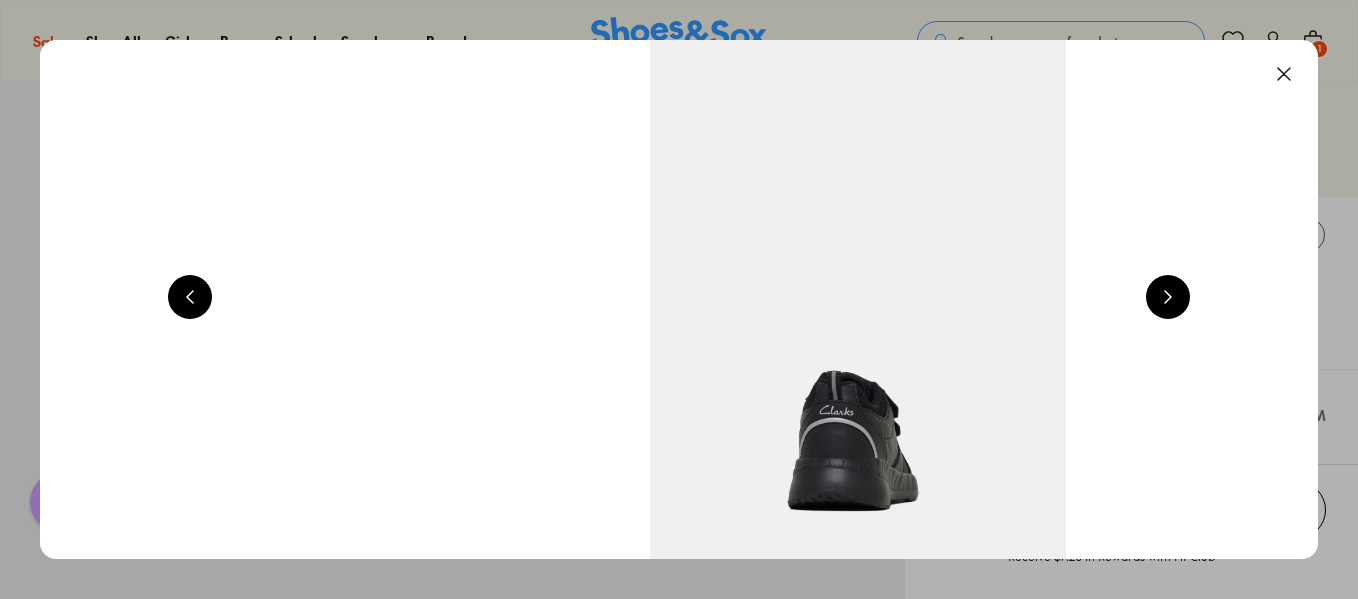 scroll, scrollTop: 0, scrollLeft: 3858, axis: horizontal 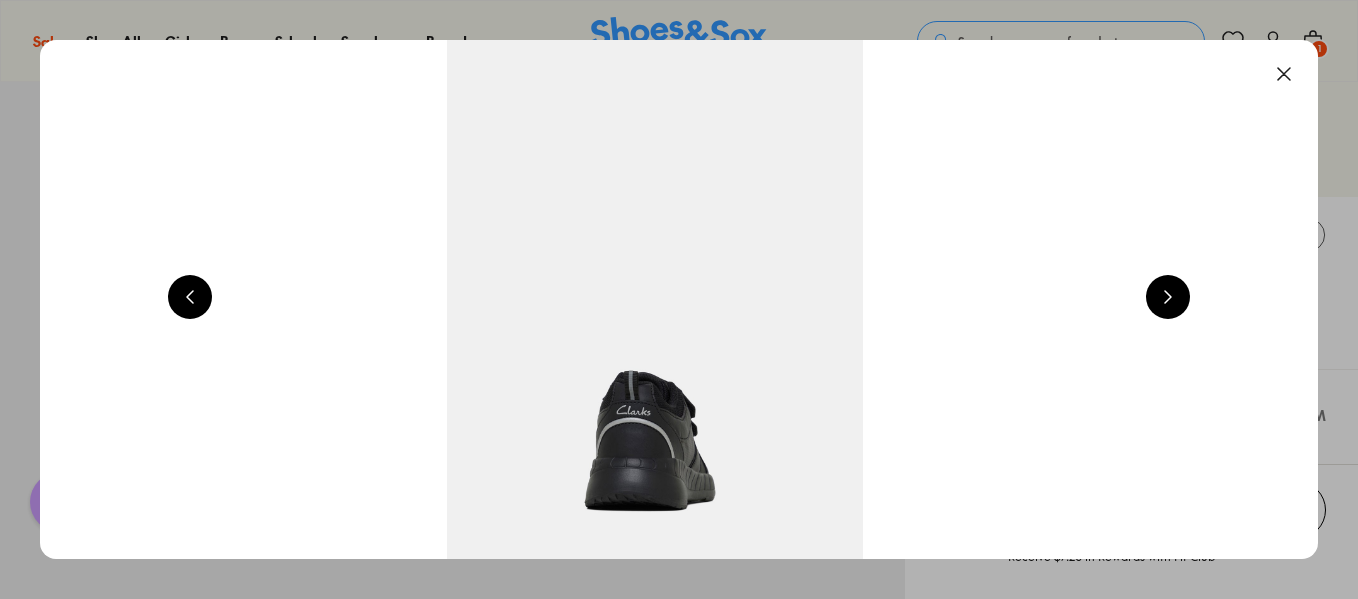 click at bounding box center [1168, 297] 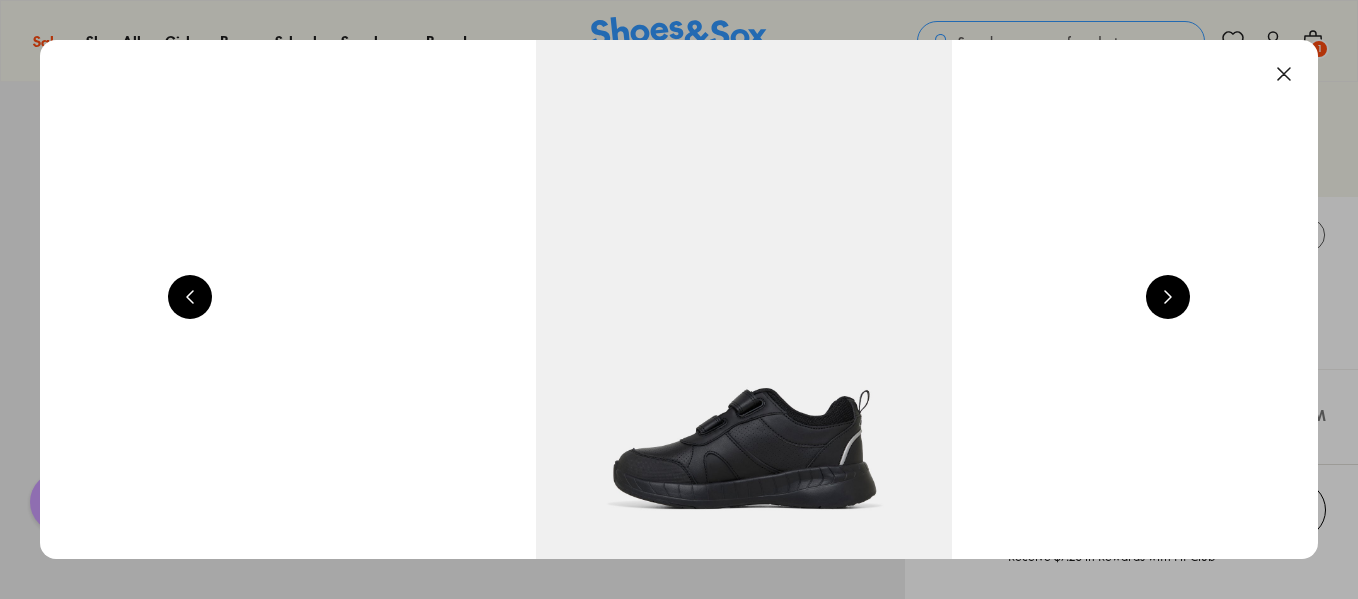 scroll, scrollTop: 0, scrollLeft: 5144, axis: horizontal 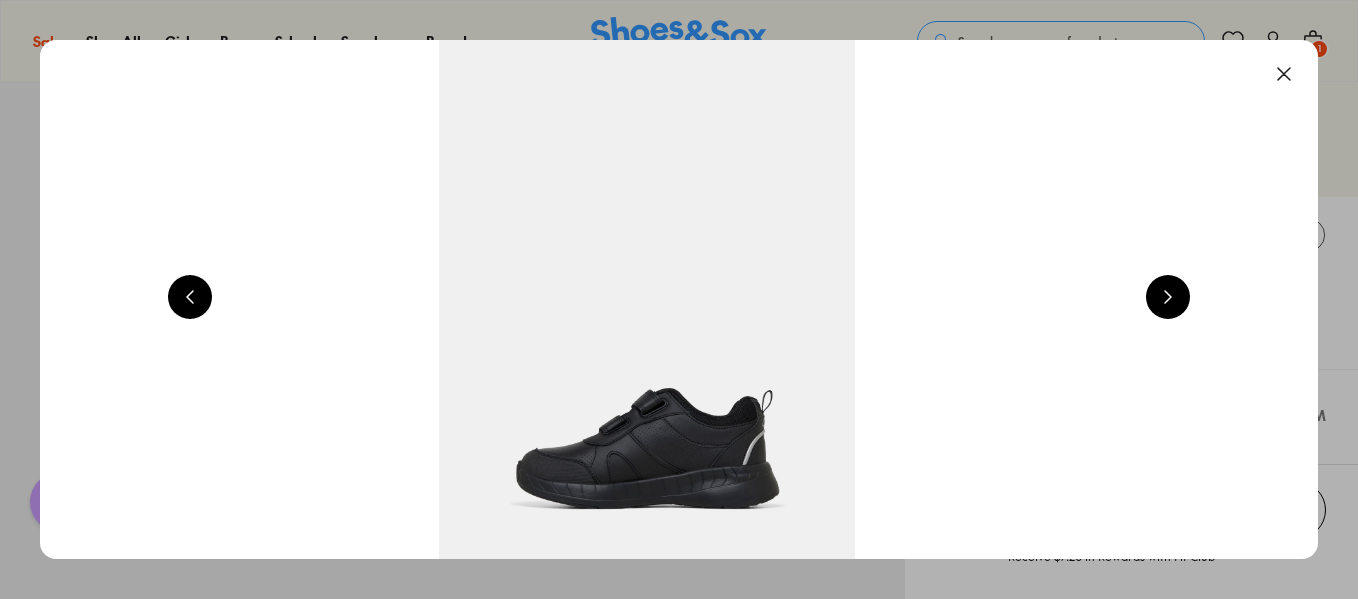click at bounding box center (1168, 297) 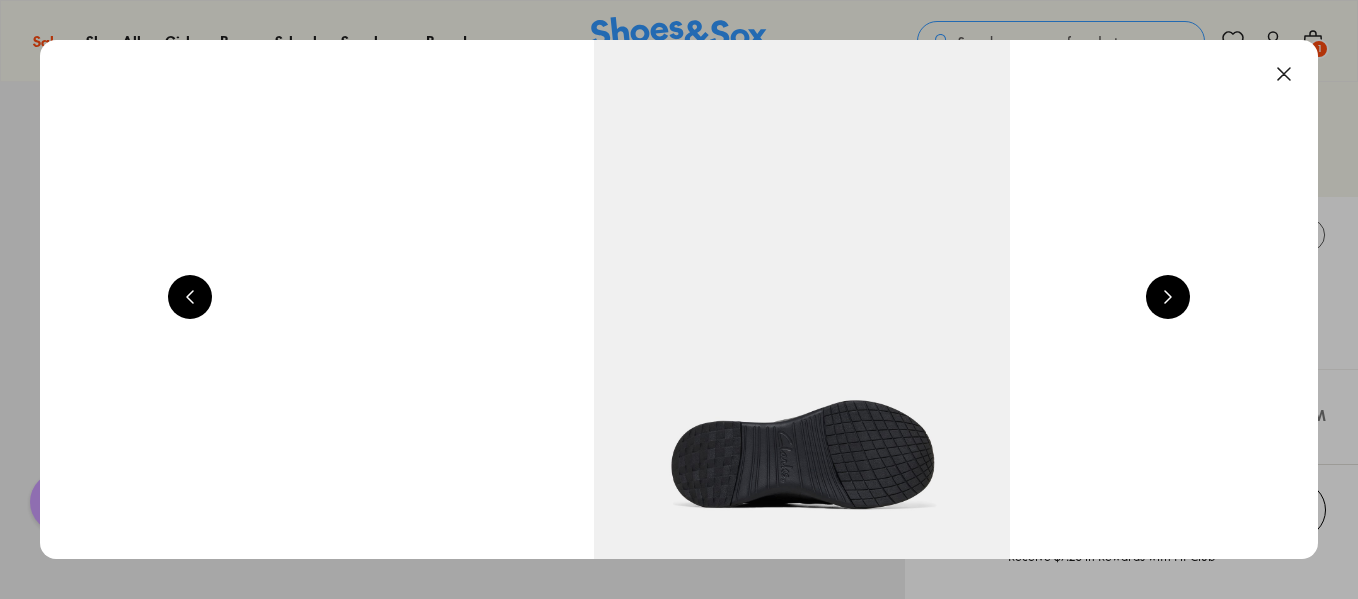 scroll, scrollTop: 0, scrollLeft: 6430, axis: horizontal 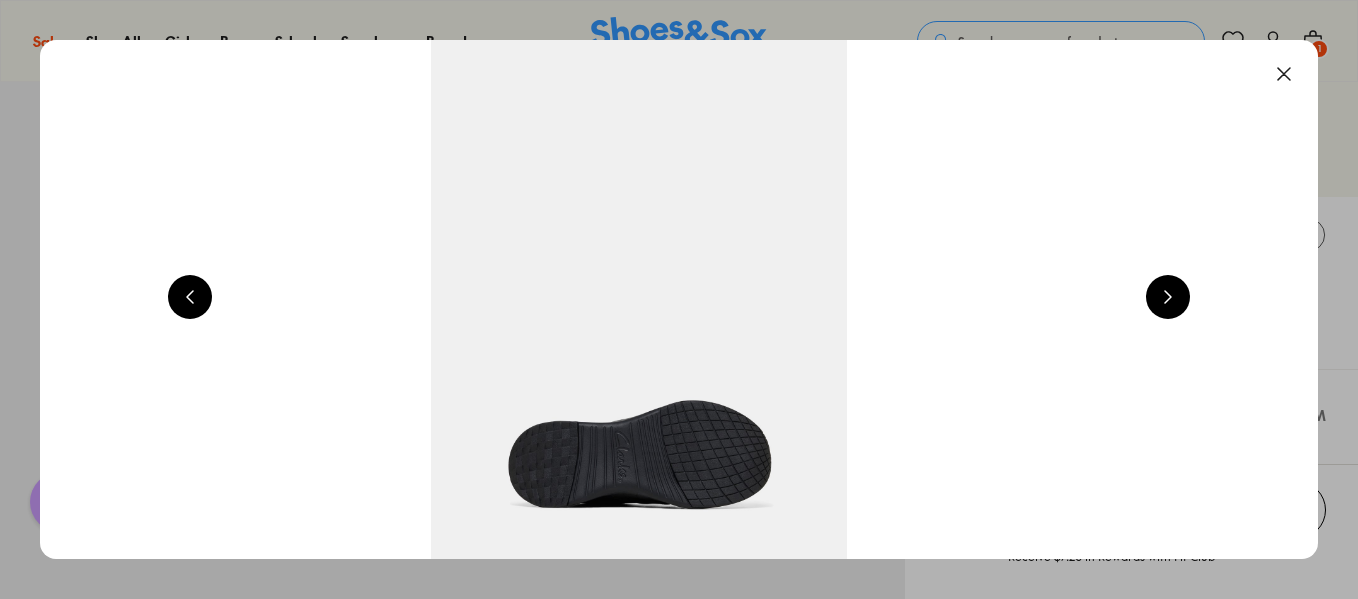 click at bounding box center (1168, 297) 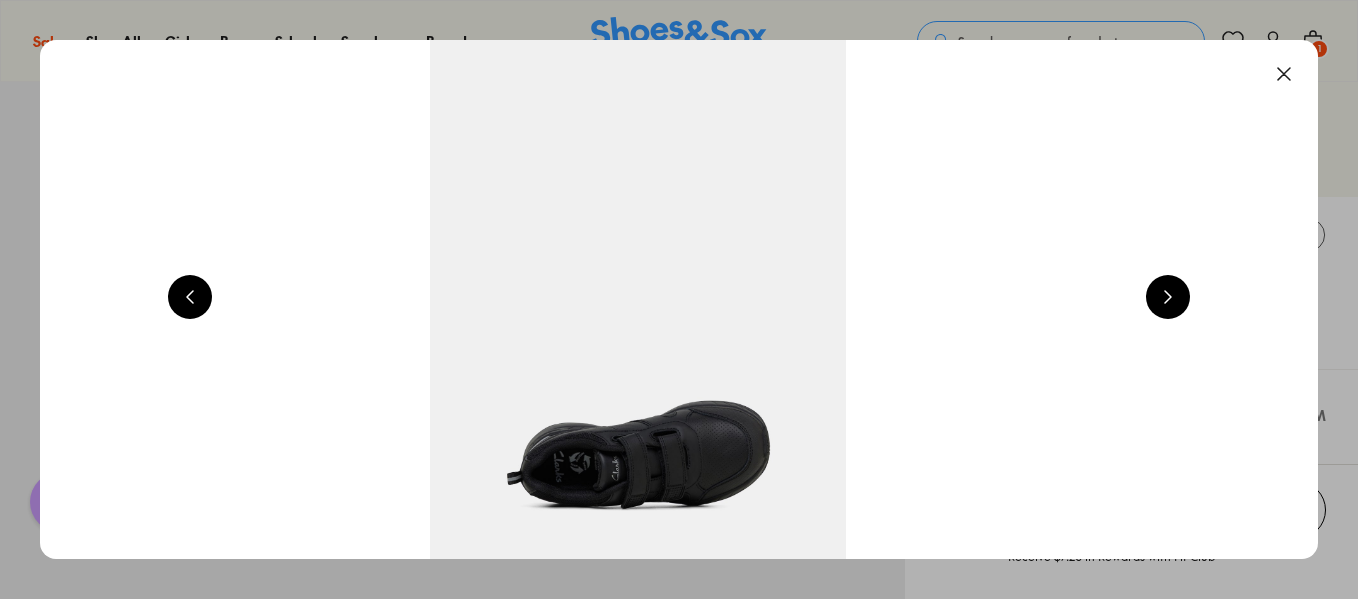 scroll, scrollTop: 0, scrollLeft: 7716, axis: horizontal 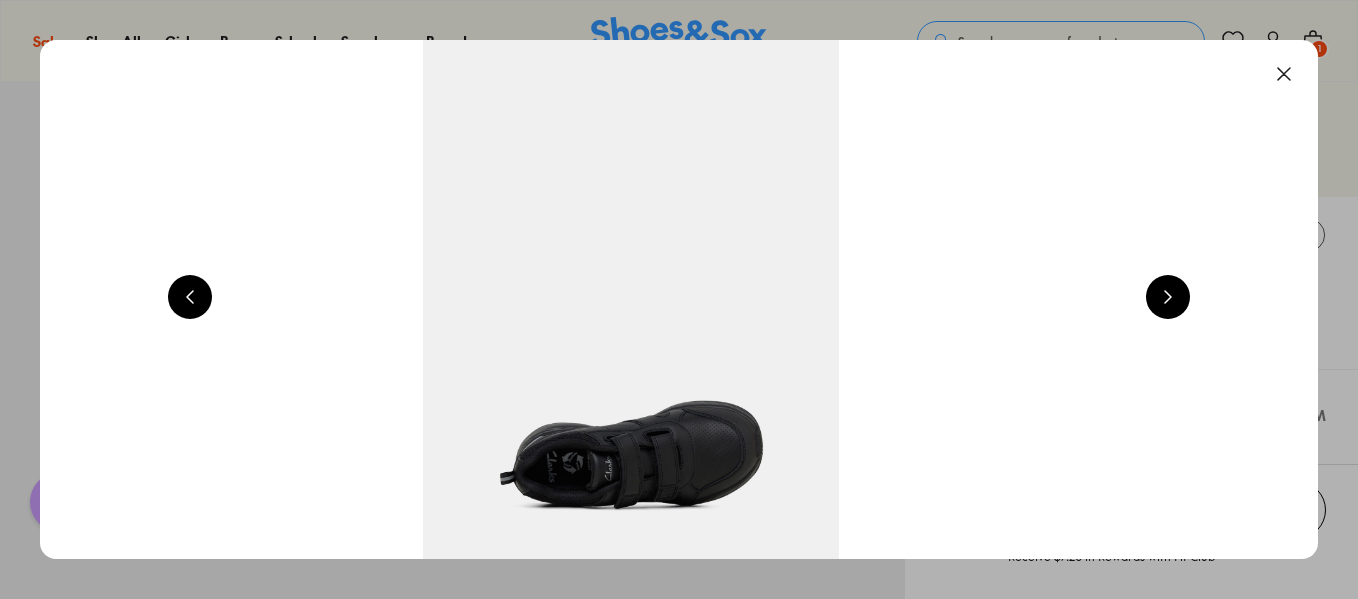 click at bounding box center [1284, 74] 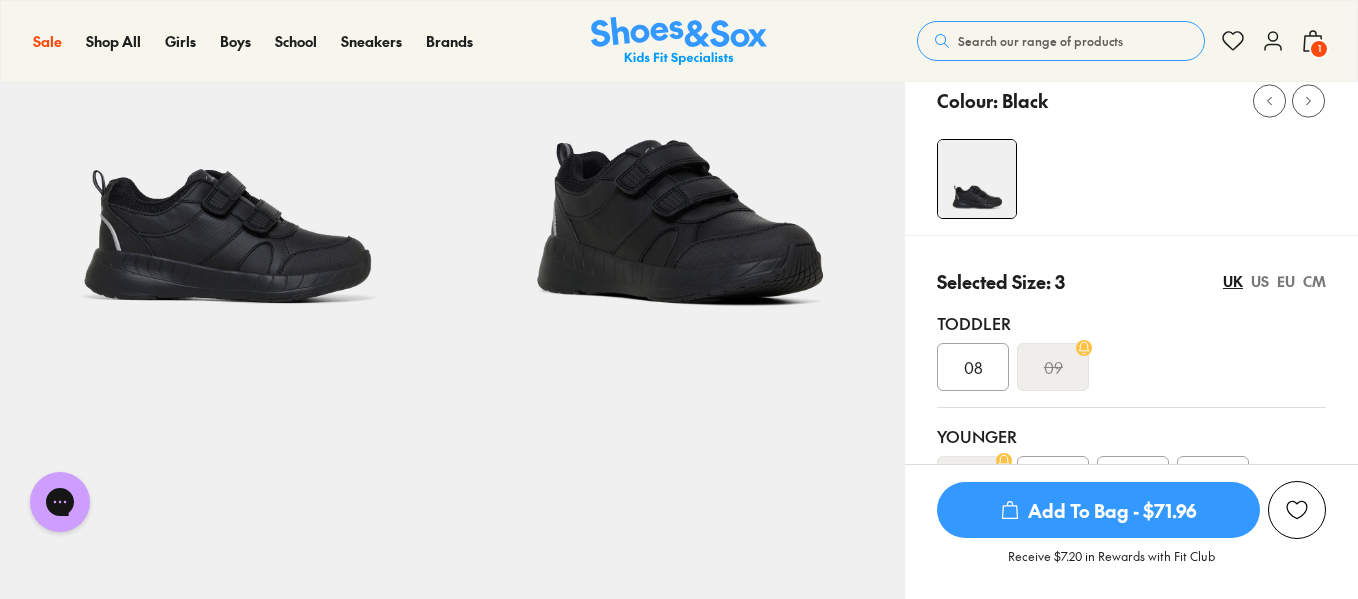 scroll, scrollTop: 220, scrollLeft: 0, axis: vertical 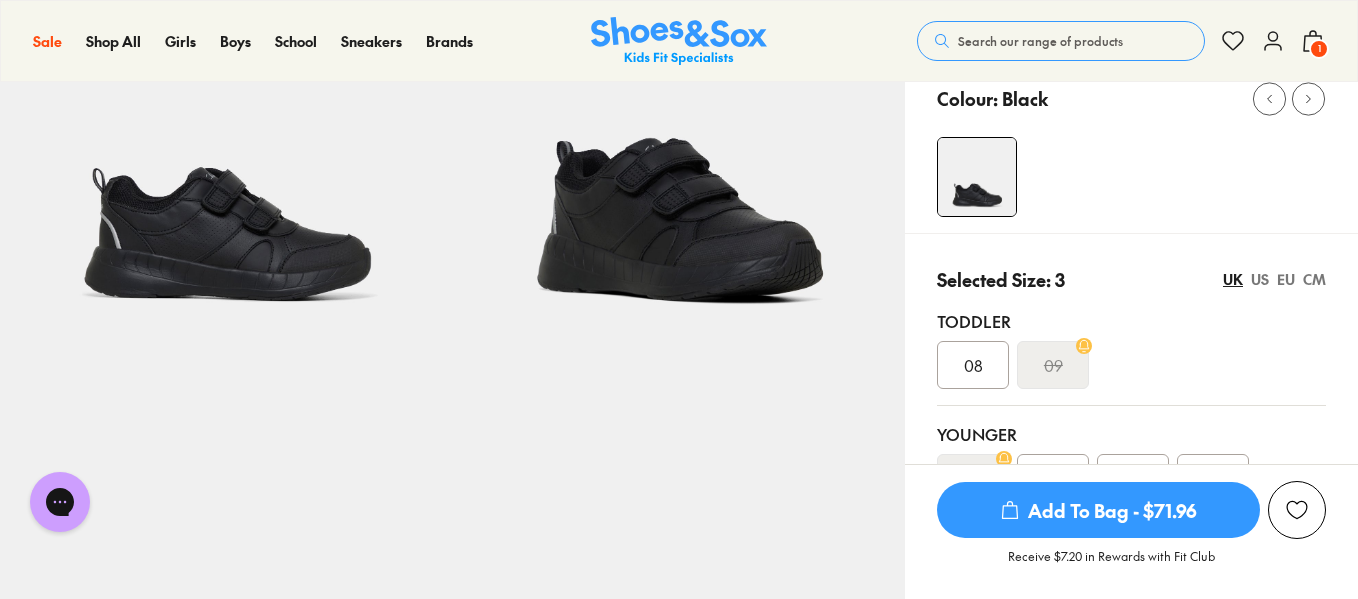 click on "EU" at bounding box center (1286, 279) 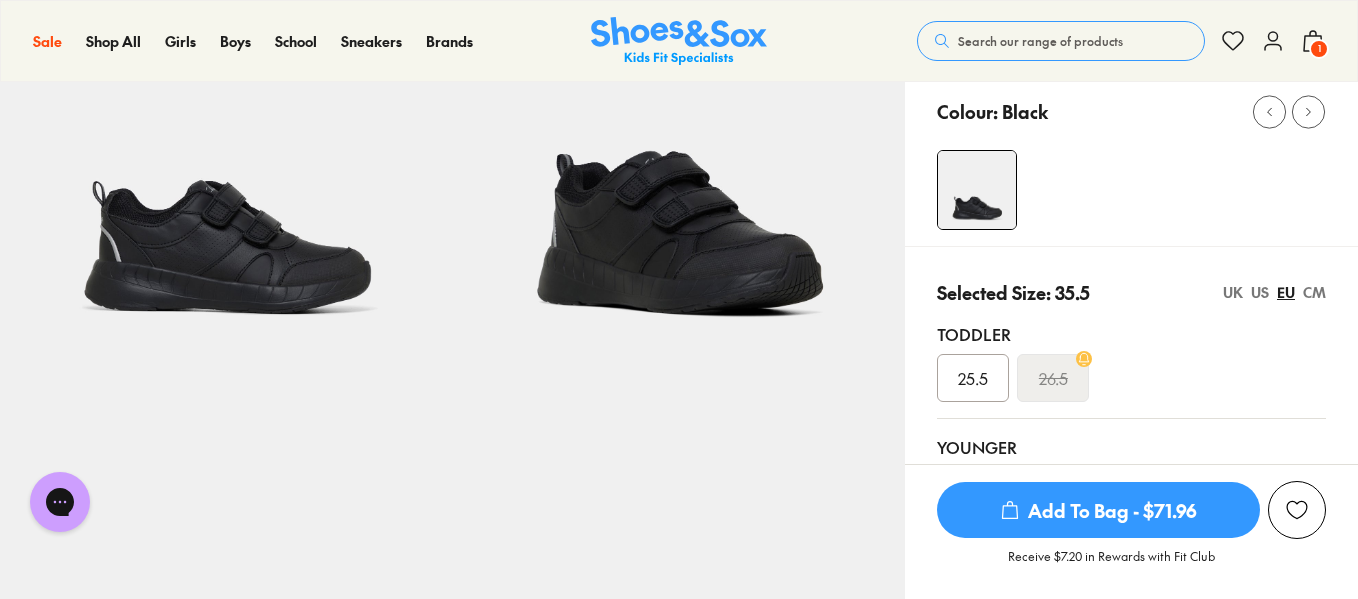 scroll, scrollTop: 201, scrollLeft: 0, axis: vertical 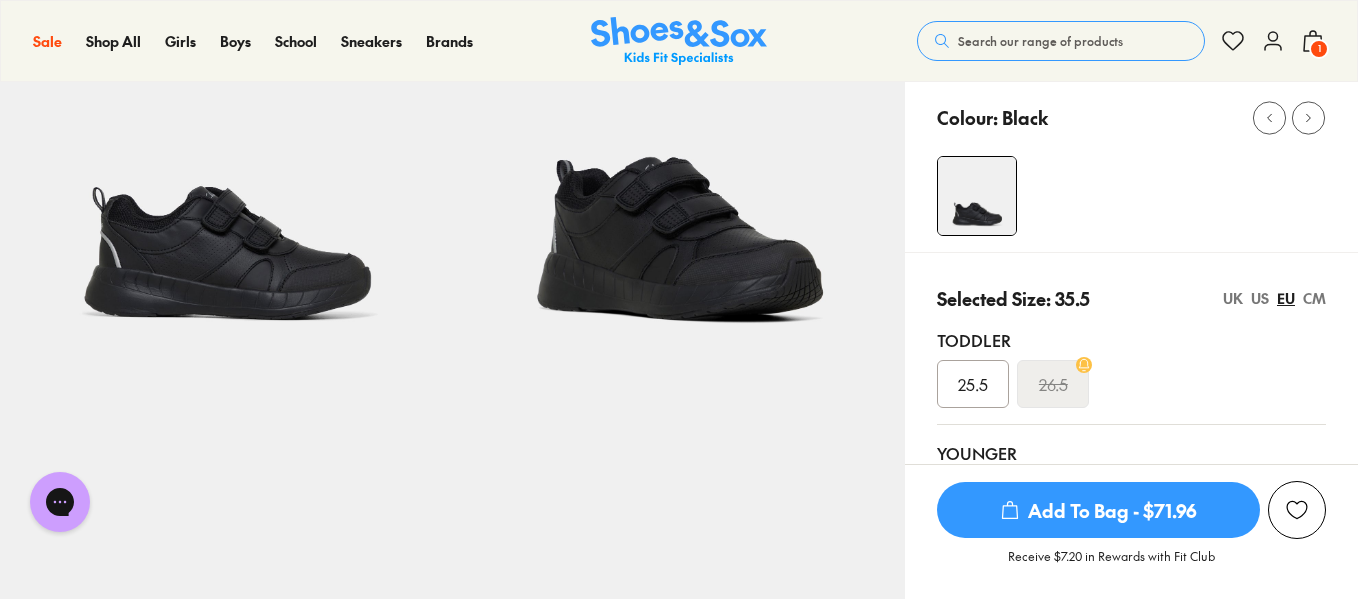 click on "UK" at bounding box center (1233, 298) 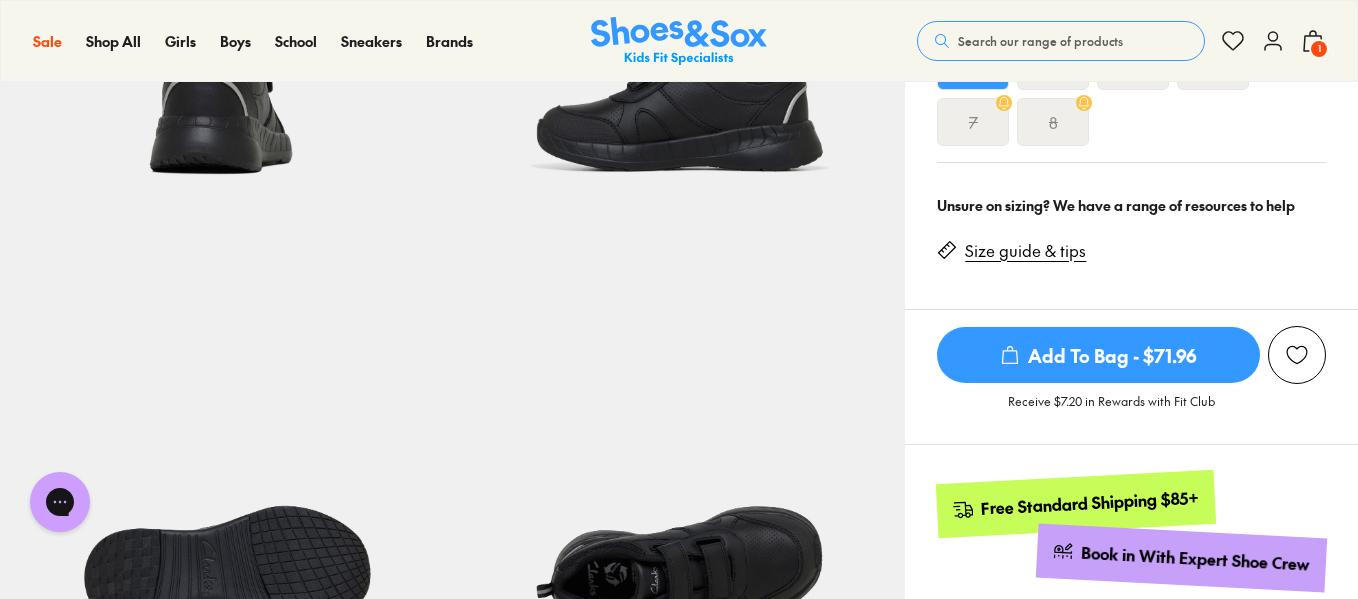 scroll, scrollTop: 802, scrollLeft: 0, axis: vertical 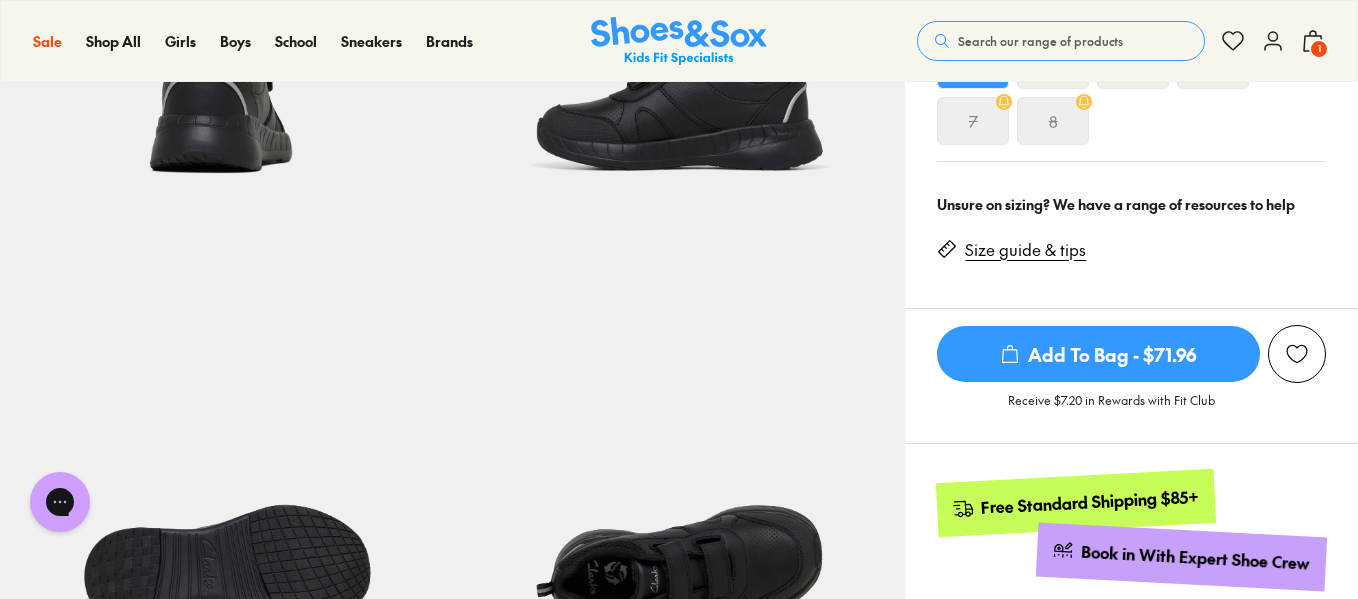click on "Add To Bag - $71.96" at bounding box center [1098, 354] 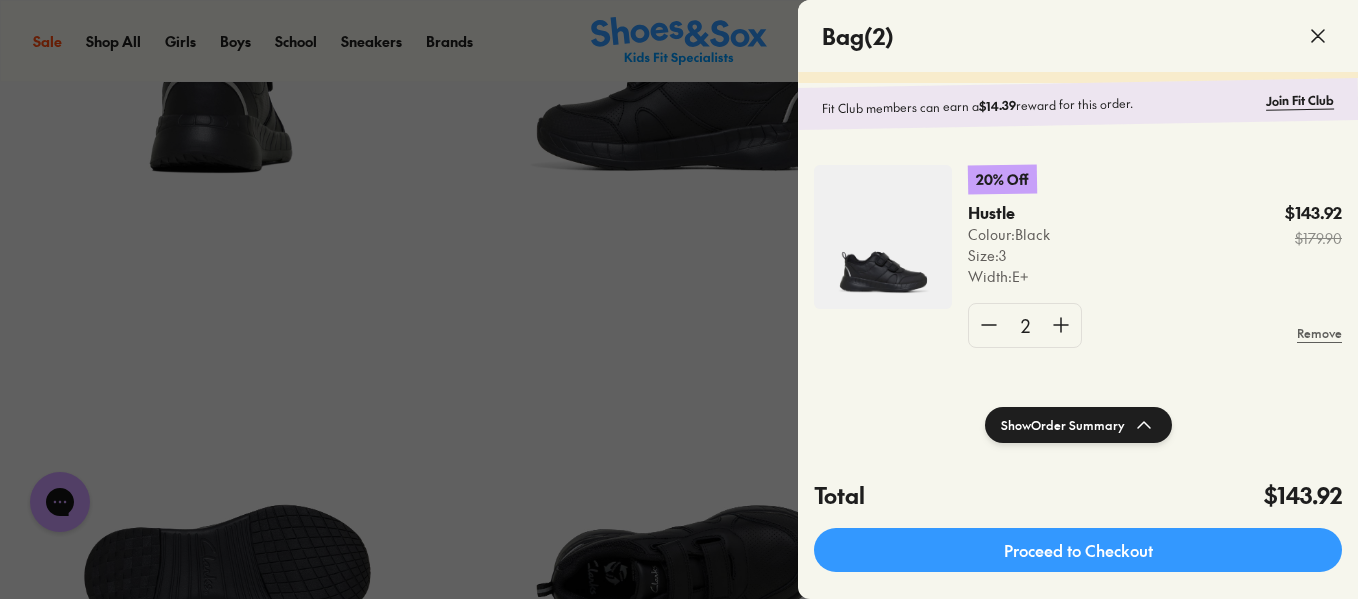 scroll, scrollTop: 47, scrollLeft: 0, axis: vertical 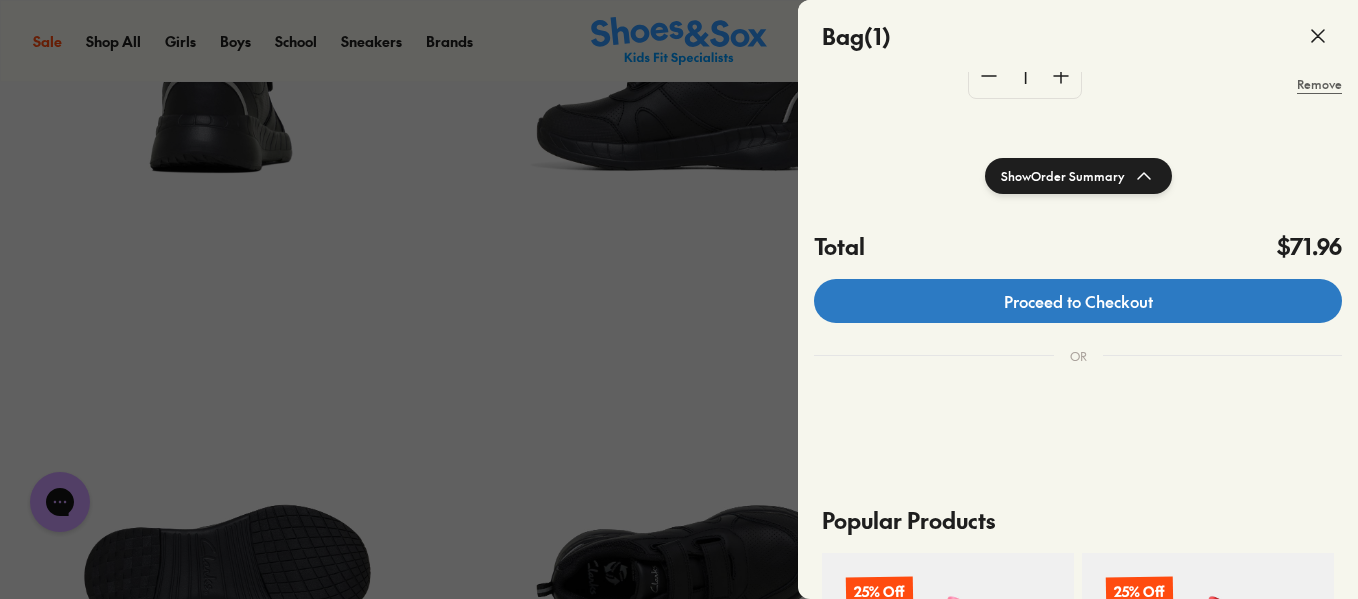 click on "Proceed to Checkout" 